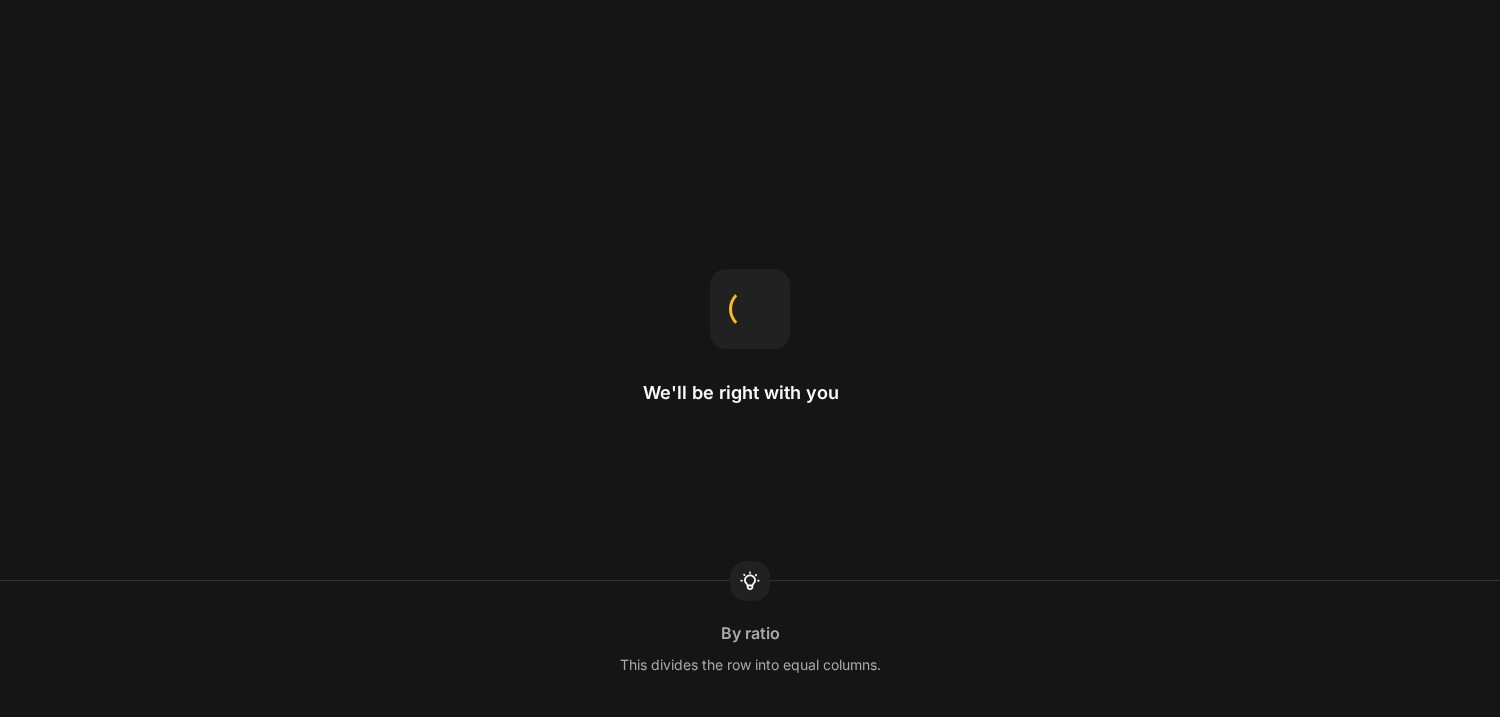 scroll, scrollTop: 0, scrollLeft: 0, axis: both 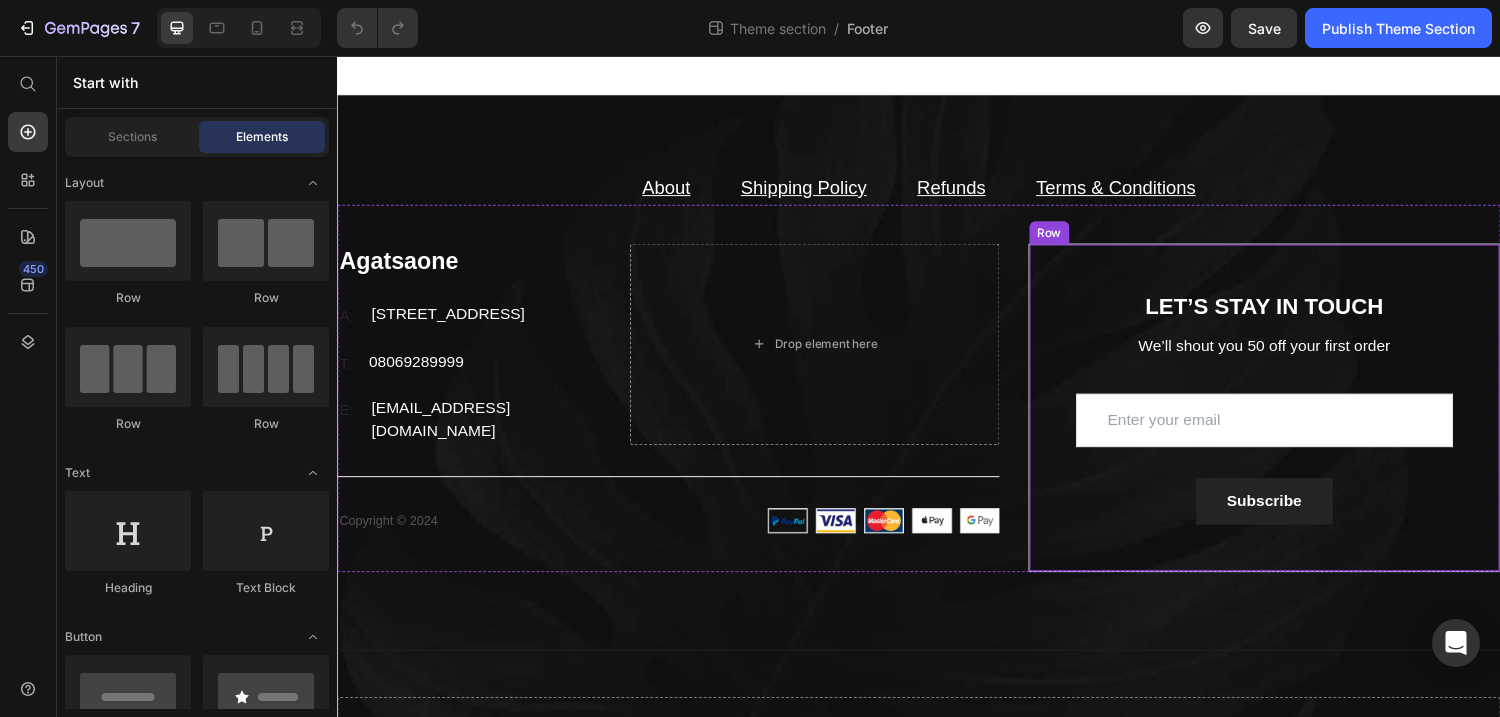 click on "LET’S STAY IN TOUCH Heading We’ll shout you 50 off your first order Text block Email Field Row Subscribe Submit Button Contact Form Row" at bounding box center (1294, 419) 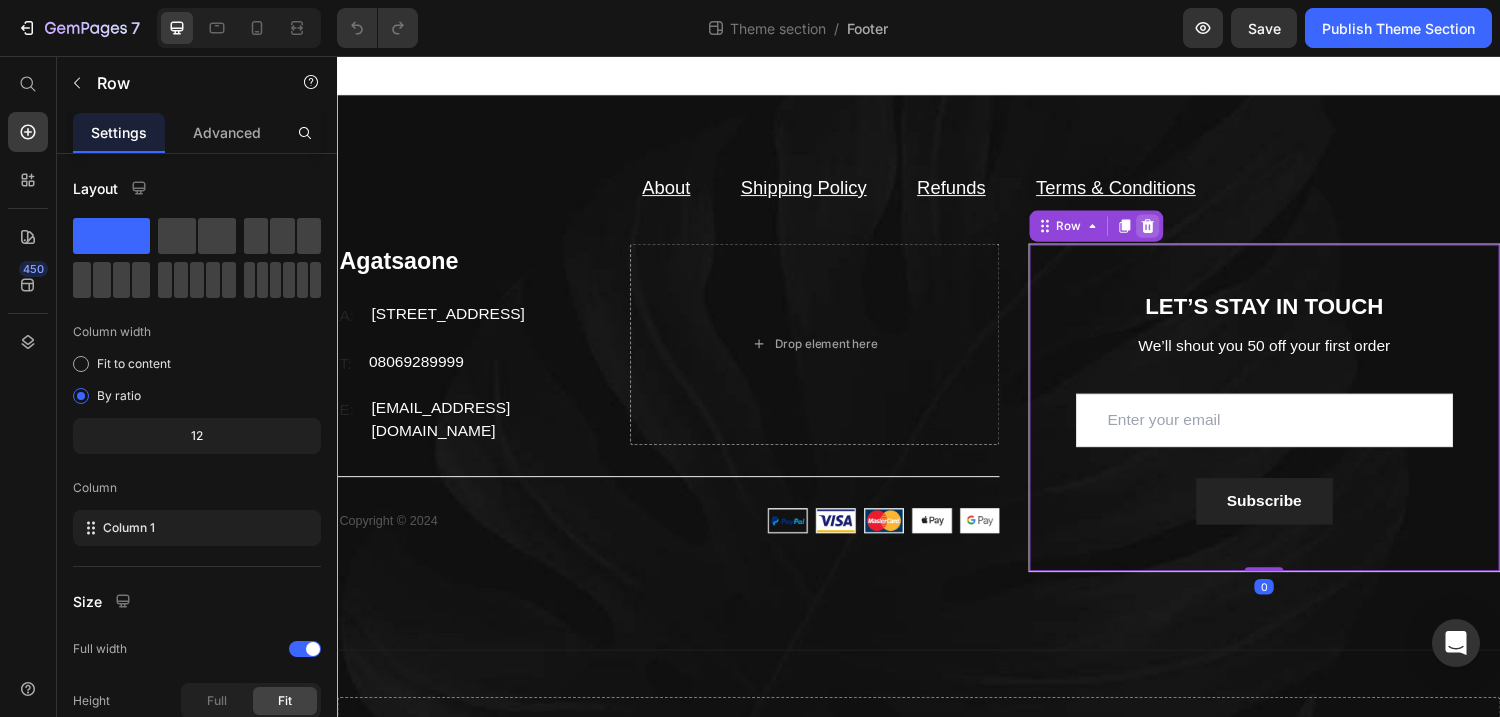click 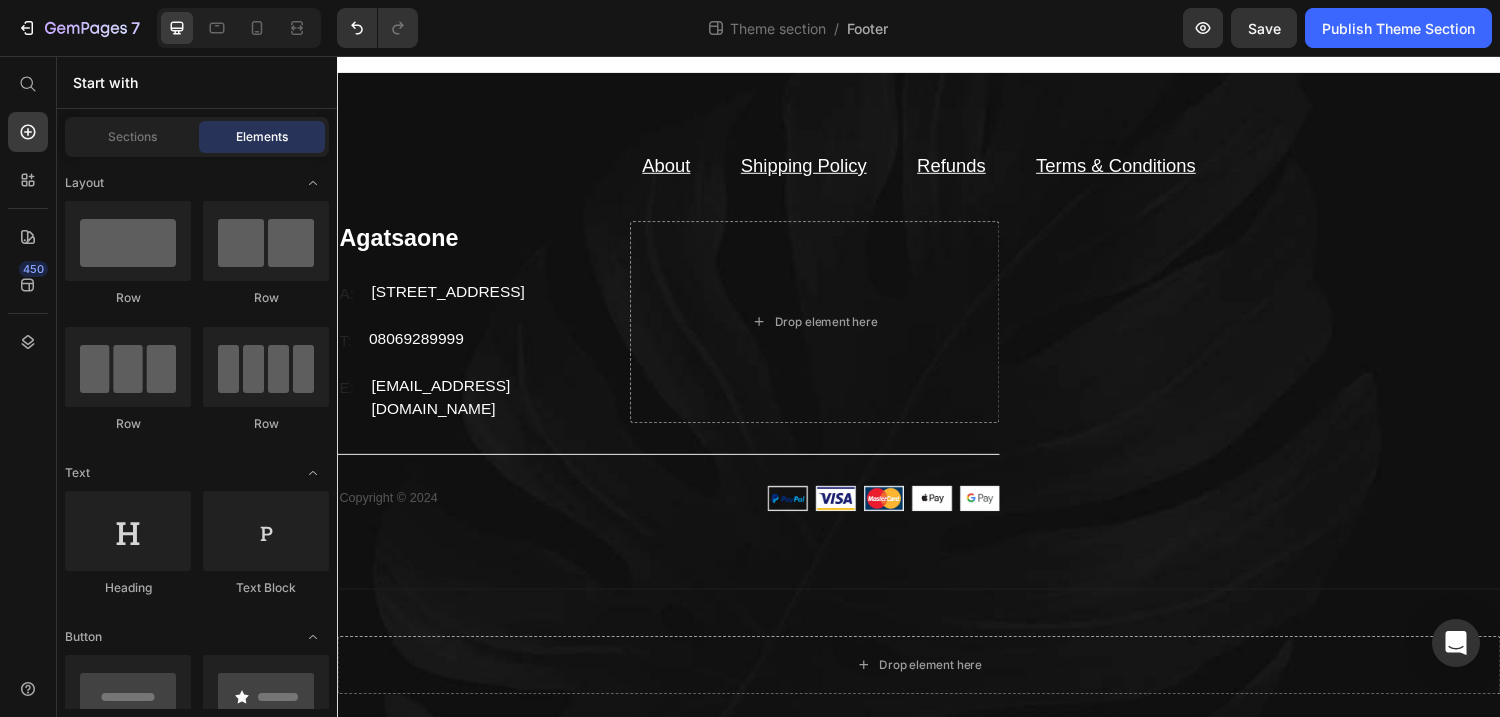 scroll, scrollTop: 0, scrollLeft: 0, axis: both 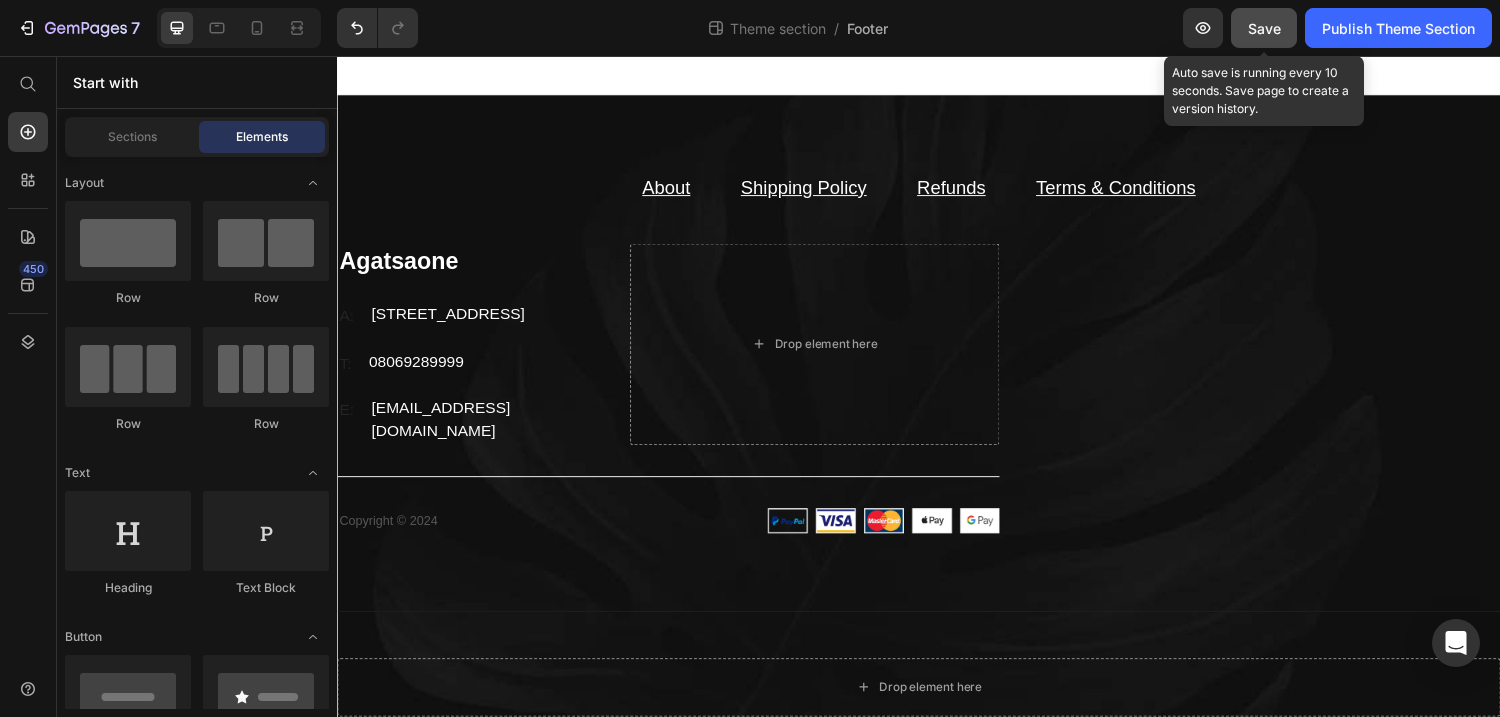 click on "Save" at bounding box center [1264, 28] 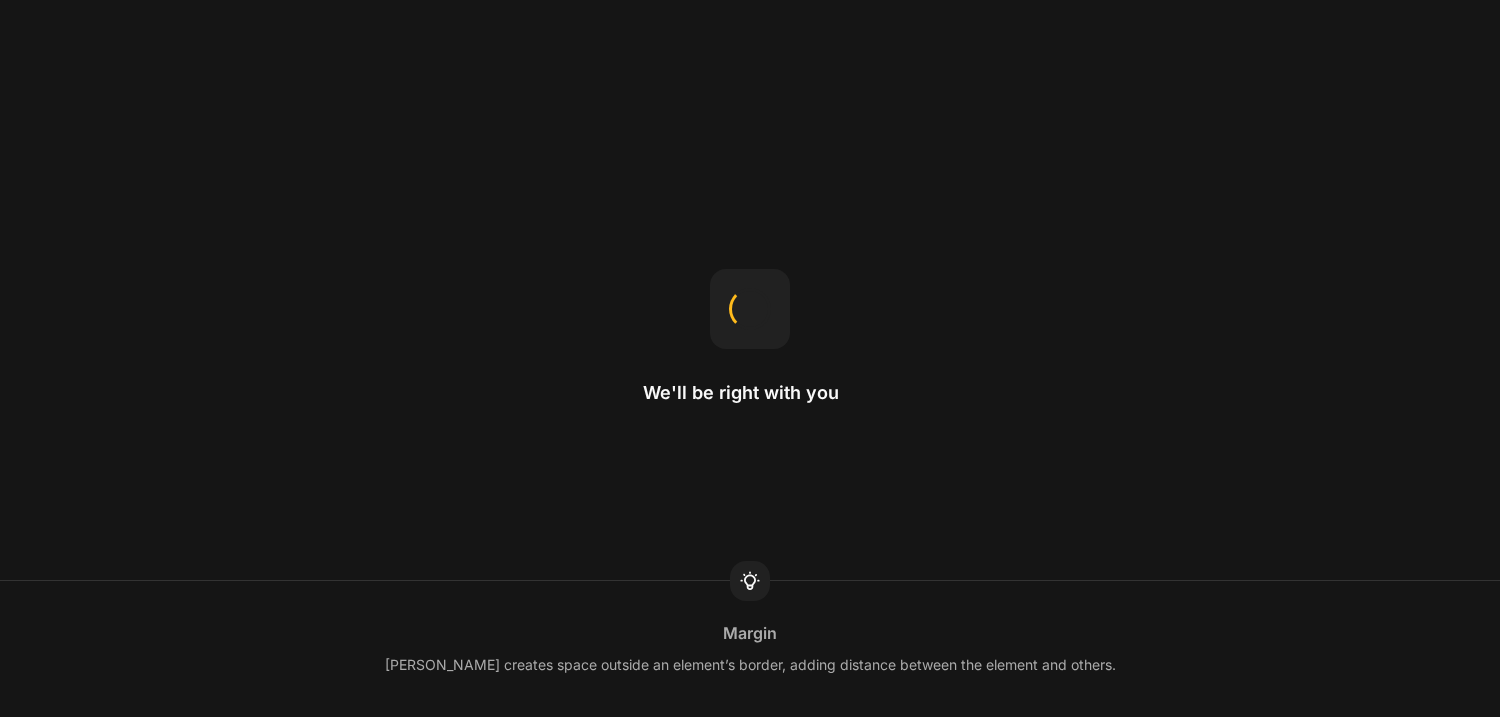 scroll, scrollTop: 0, scrollLeft: 0, axis: both 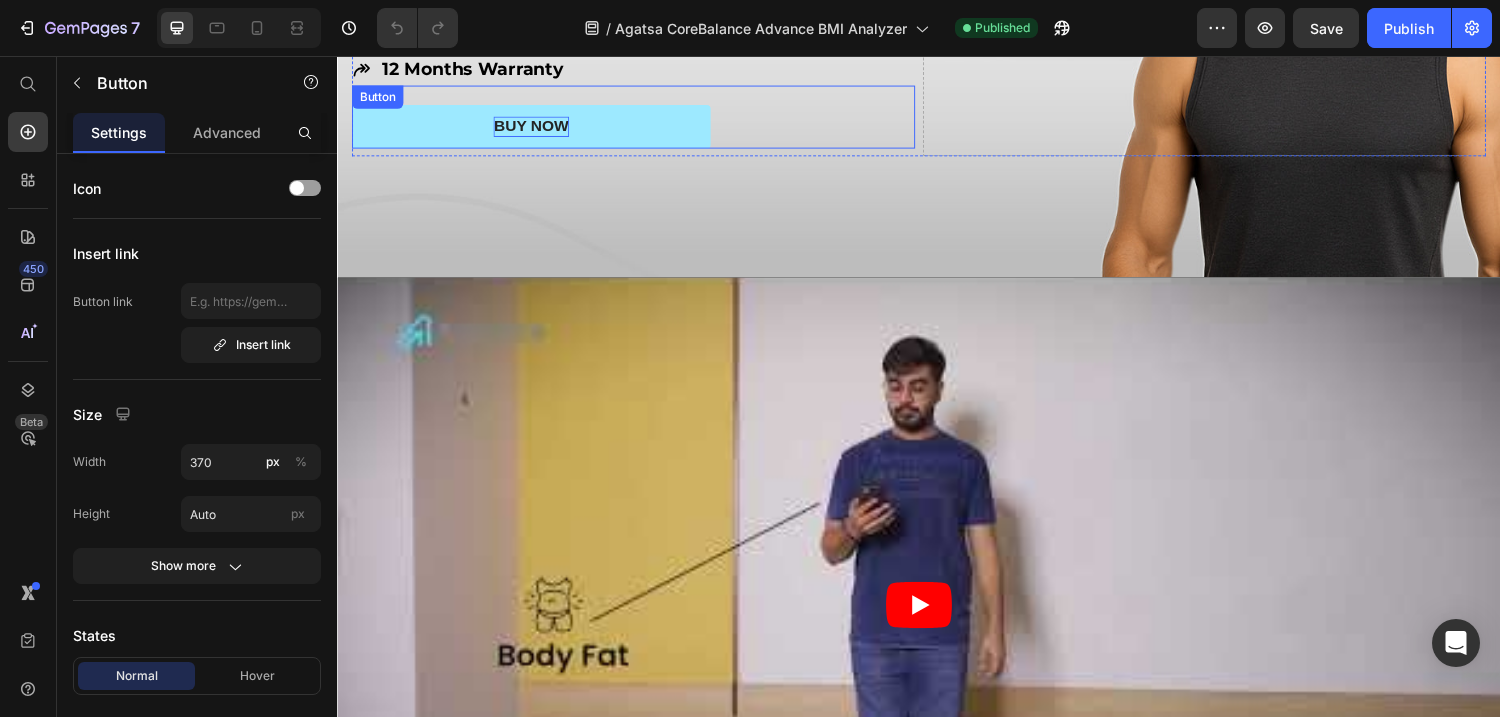 click on "BUY NOW" at bounding box center [536, 128] 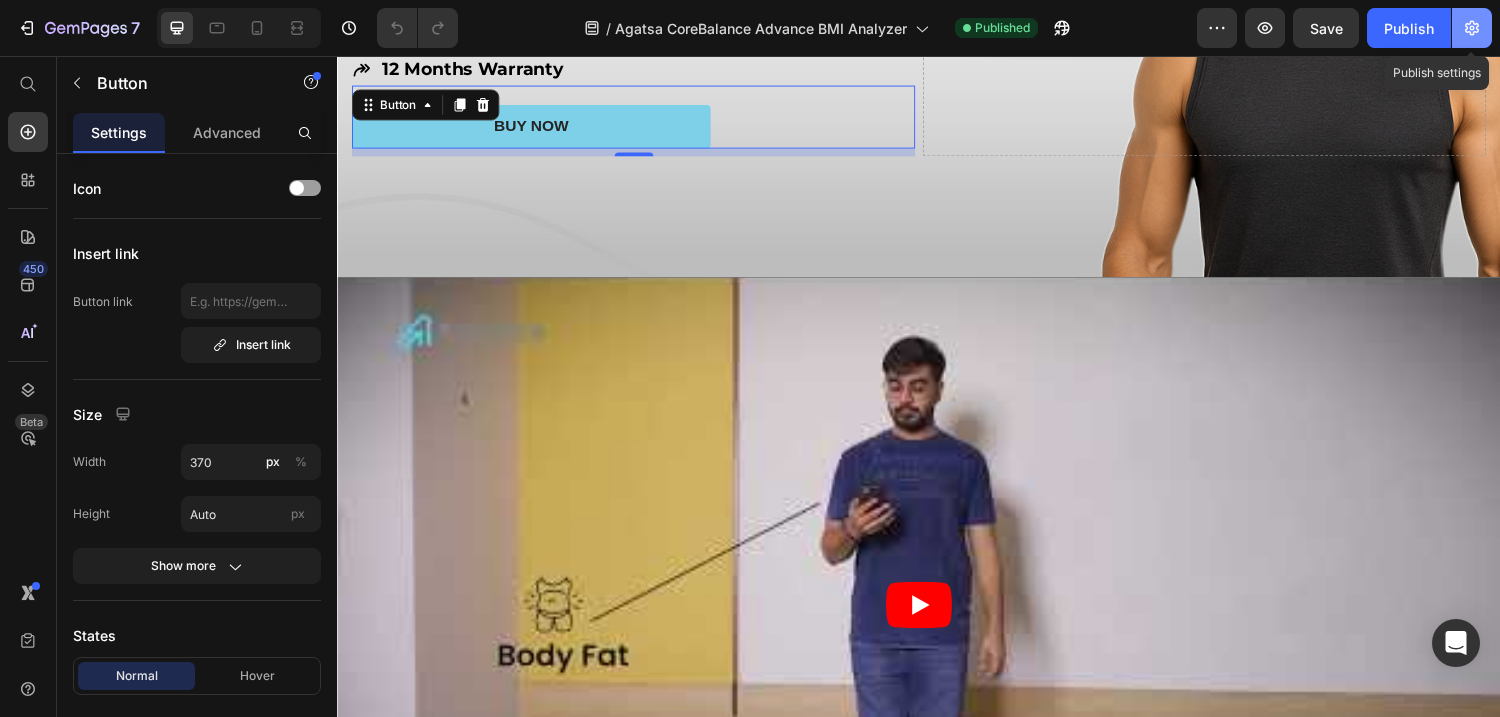 click 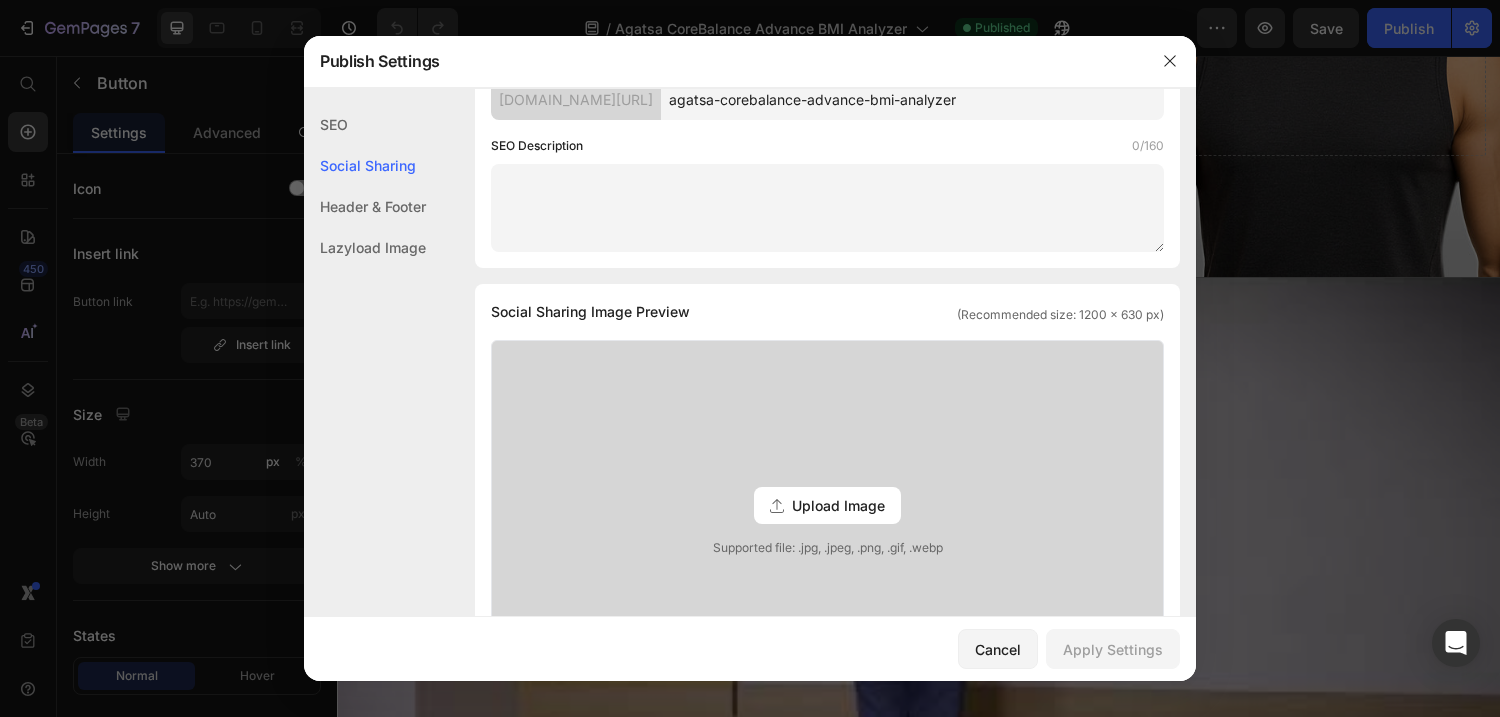 scroll, scrollTop: 0, scrollLeft: 0, axis: both 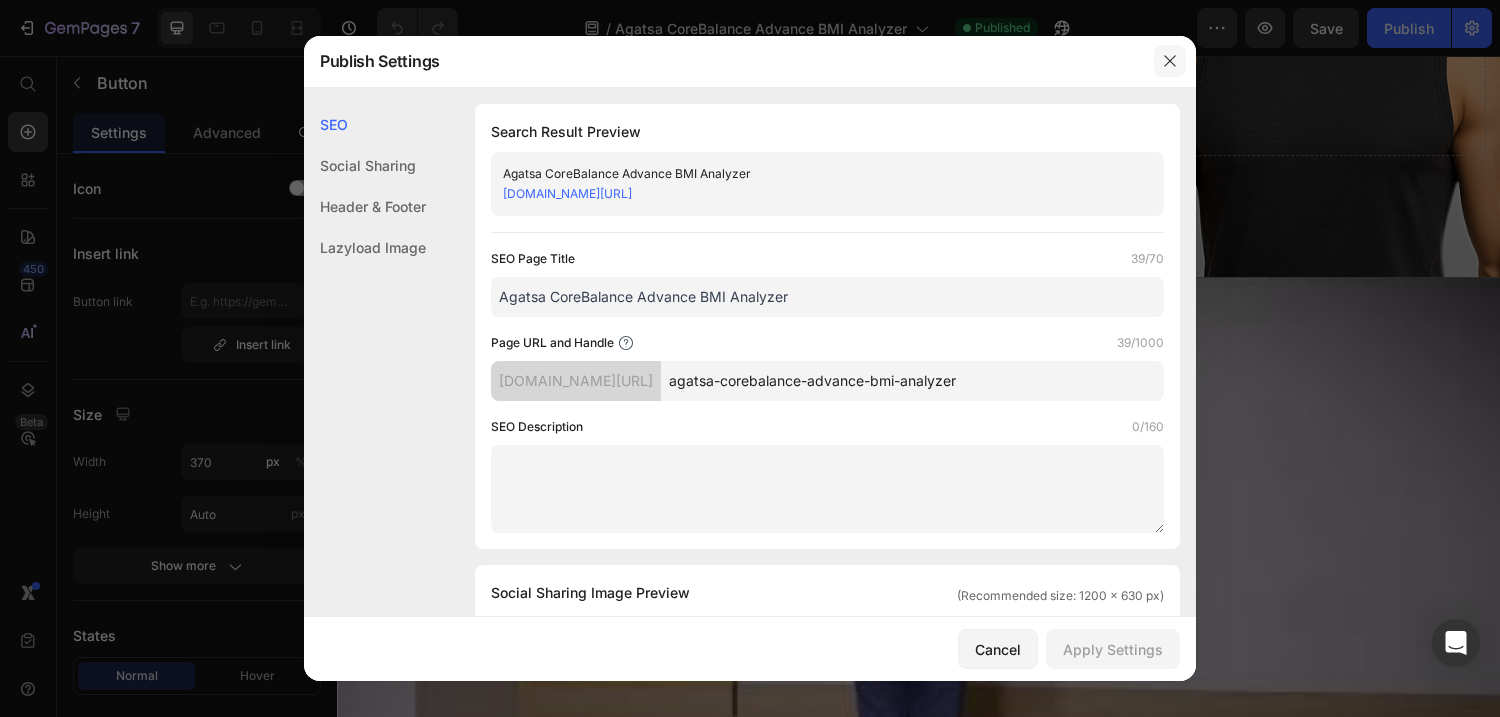click 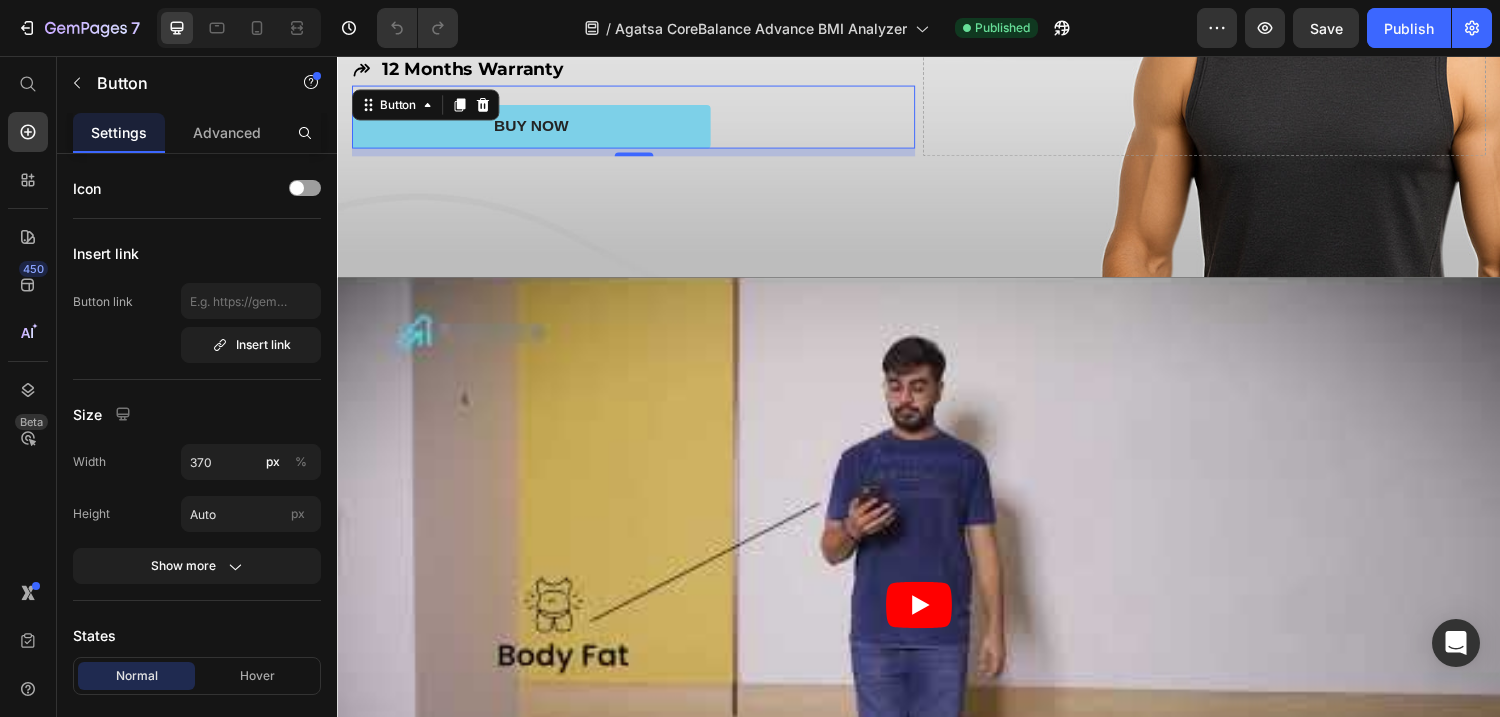 click on "7  Version history  /  Agatsa CoreBalance Advance BMI Analyzer Published Preview  Save   Publish" 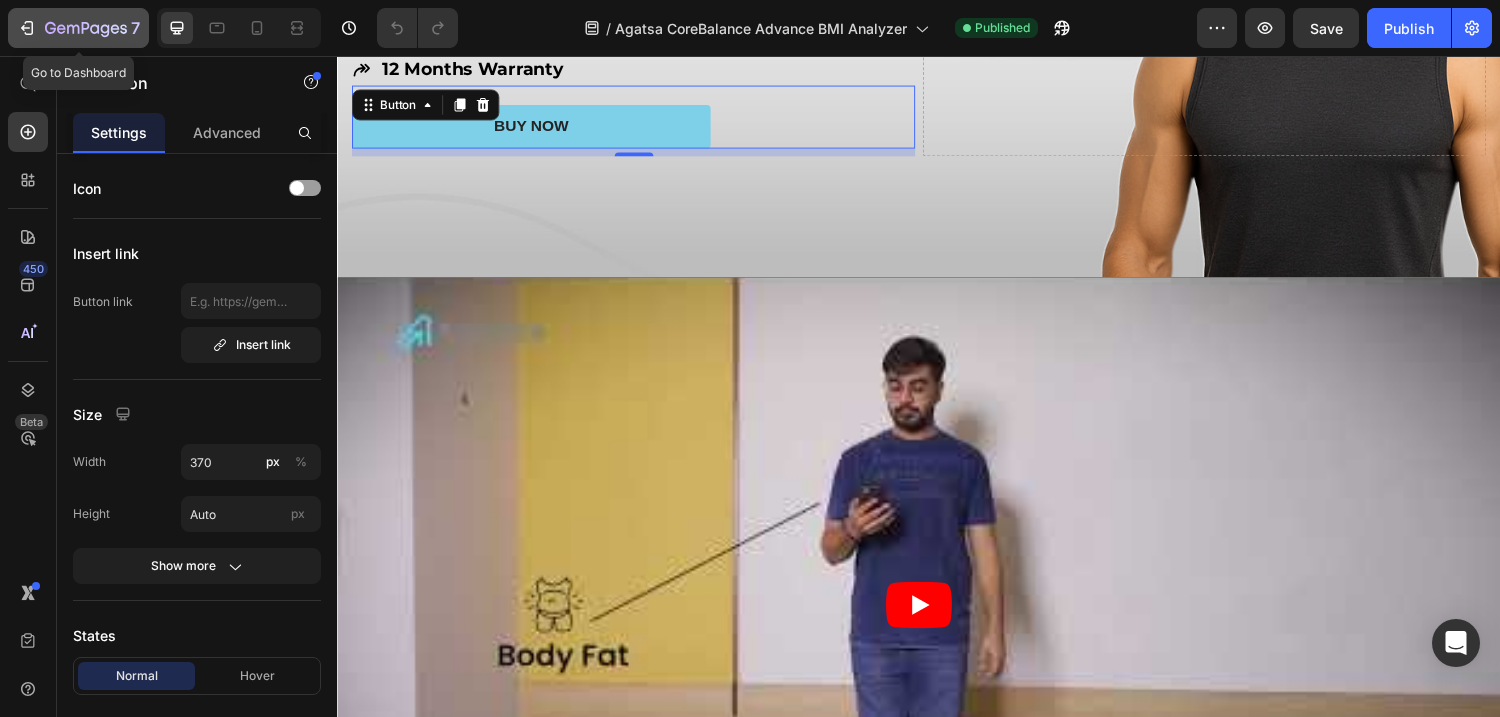 click 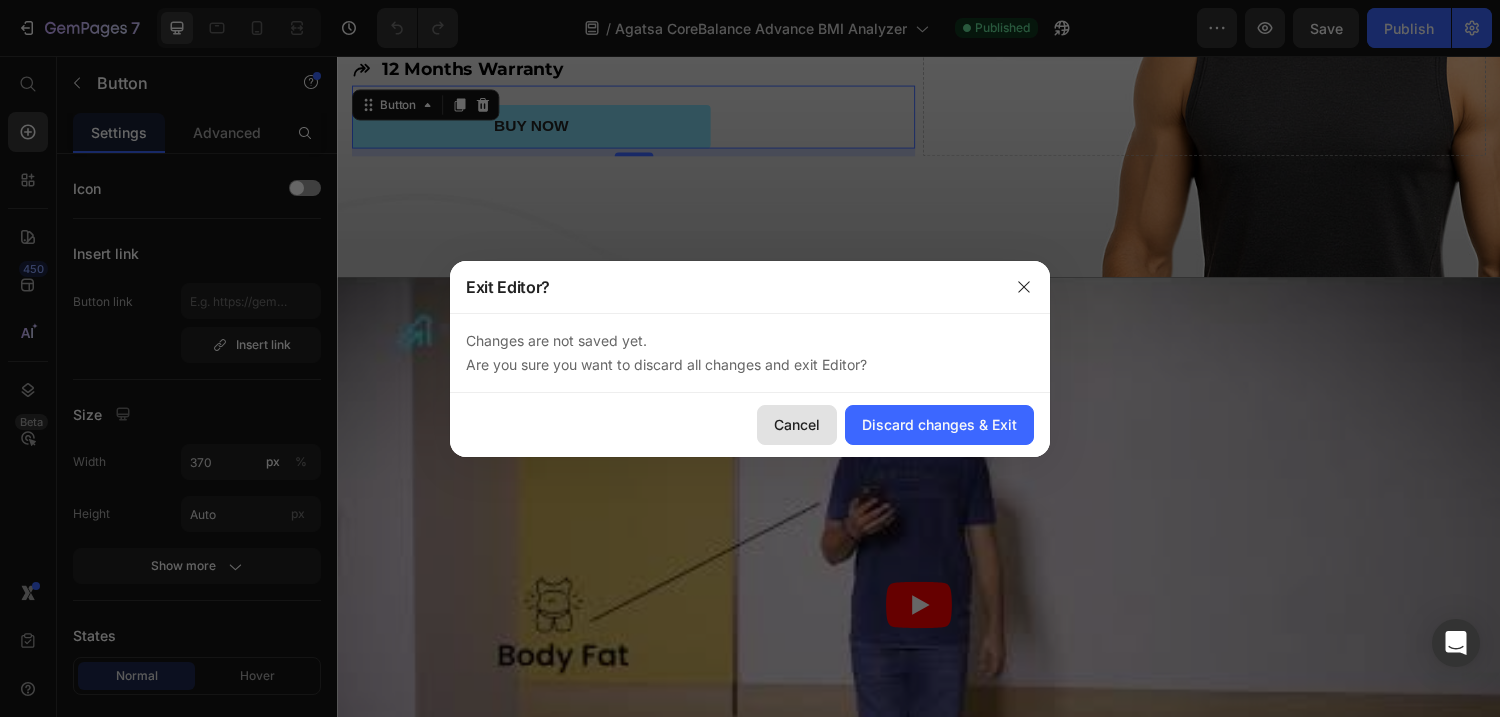 click on "Cancel" at bounding box center [797, 424] 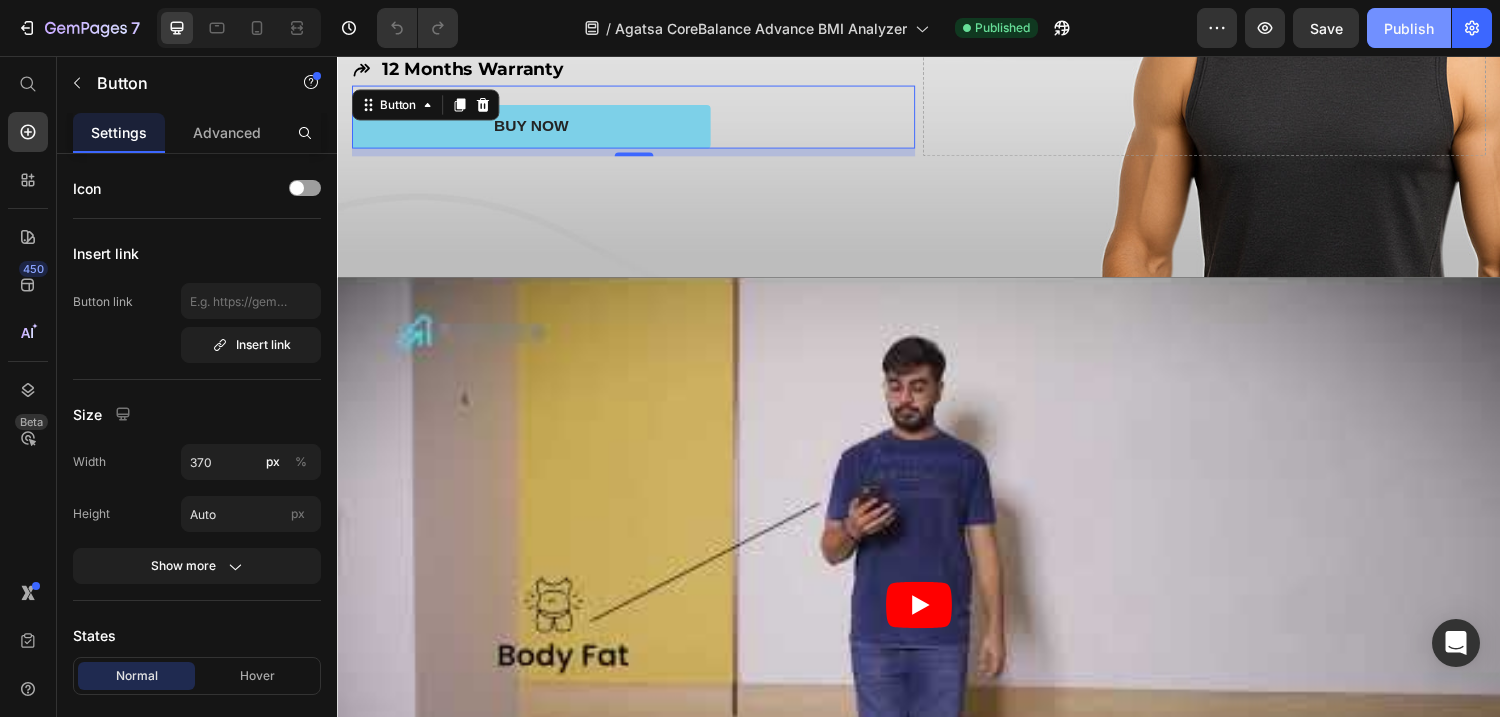 click on "Publish" at bounding box center (1409, 28) 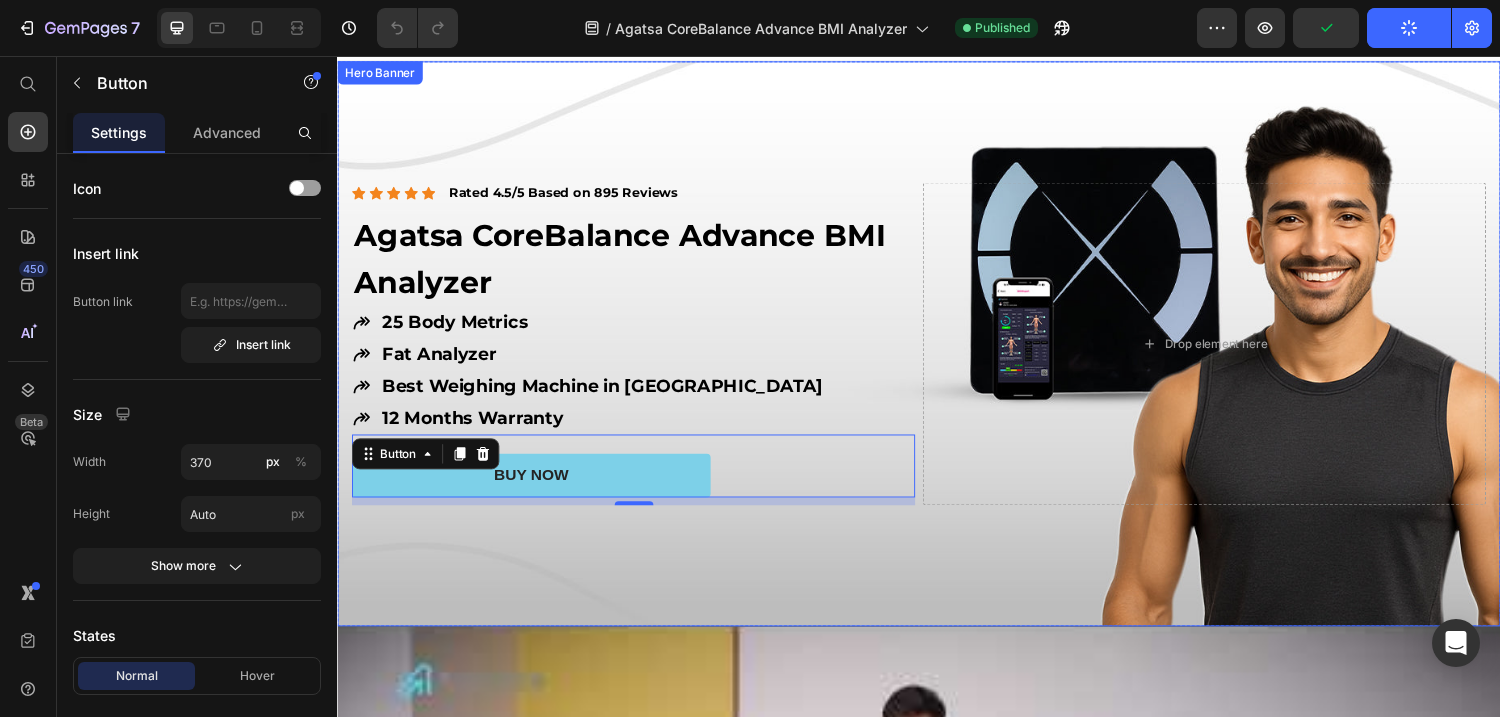 scroll, scrollTop: 0, scrollLeft: 0, axis: both 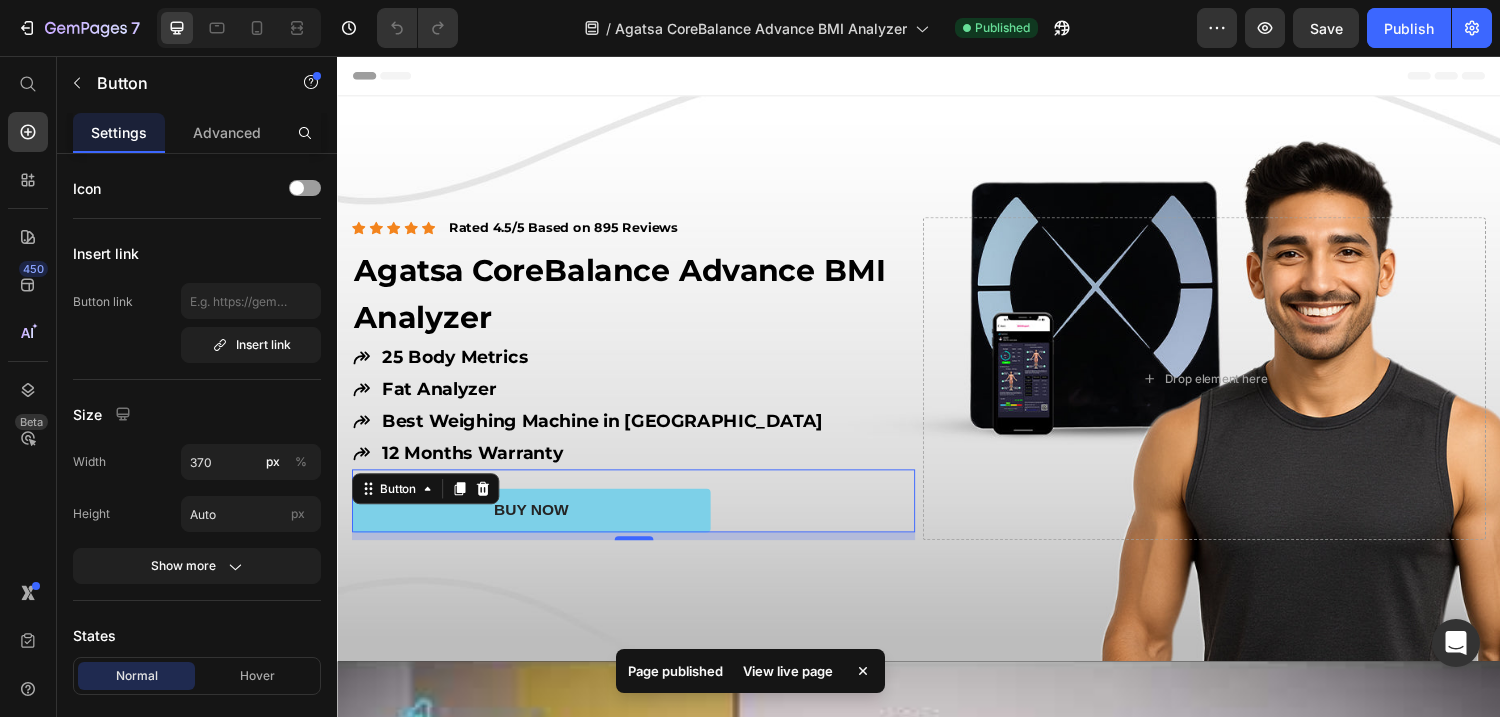 click on "BUY NOW   Button   8" at bounding box center (642, 514) 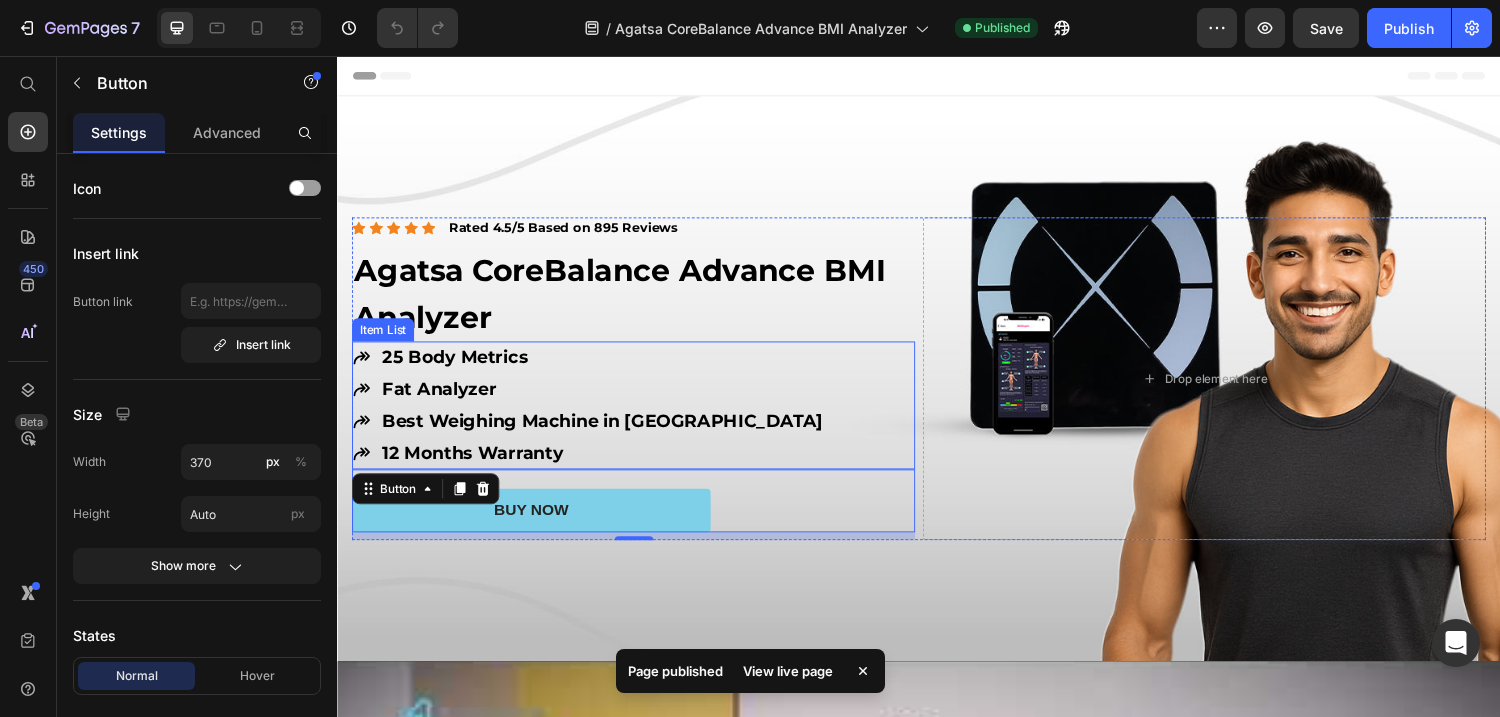 click on "25 Body Metrics
Fat Analyzer
Best Weighing Machine in [GEOGRAPHIC_DATA]
12 Months Warranty" at bounding box center (642, 416) 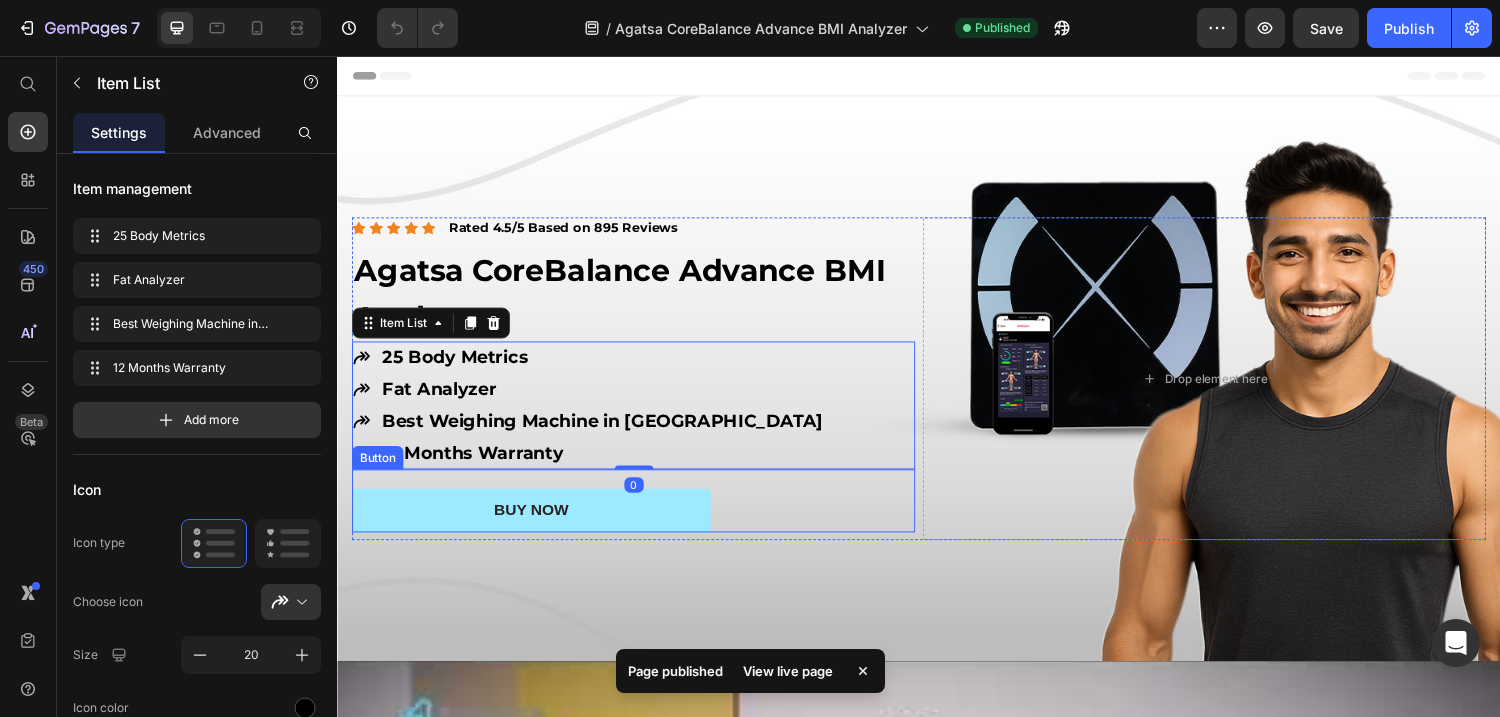 click on "BUY NOW" at bounding box center [537, 524] 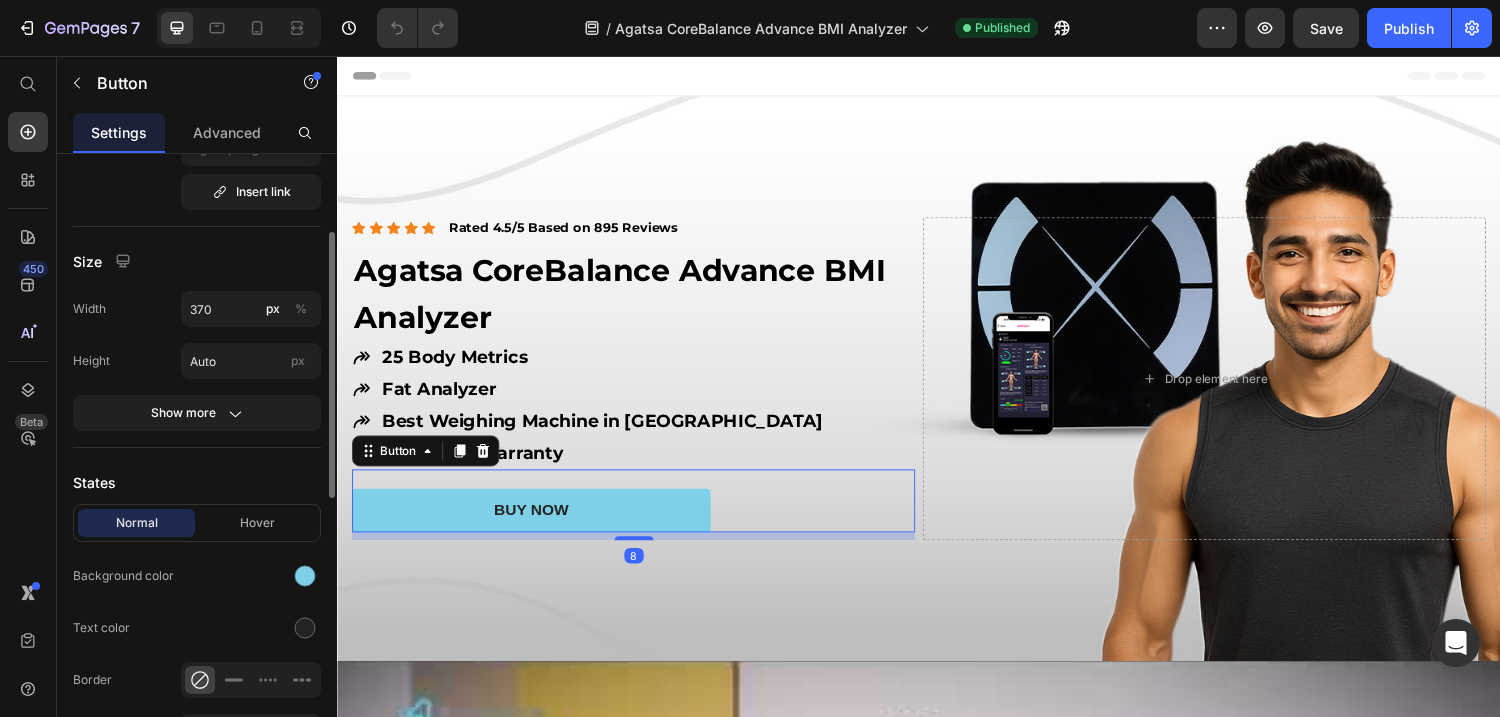 scroll, scrollTop: 175, scrollLeft: 0, axis: vertical 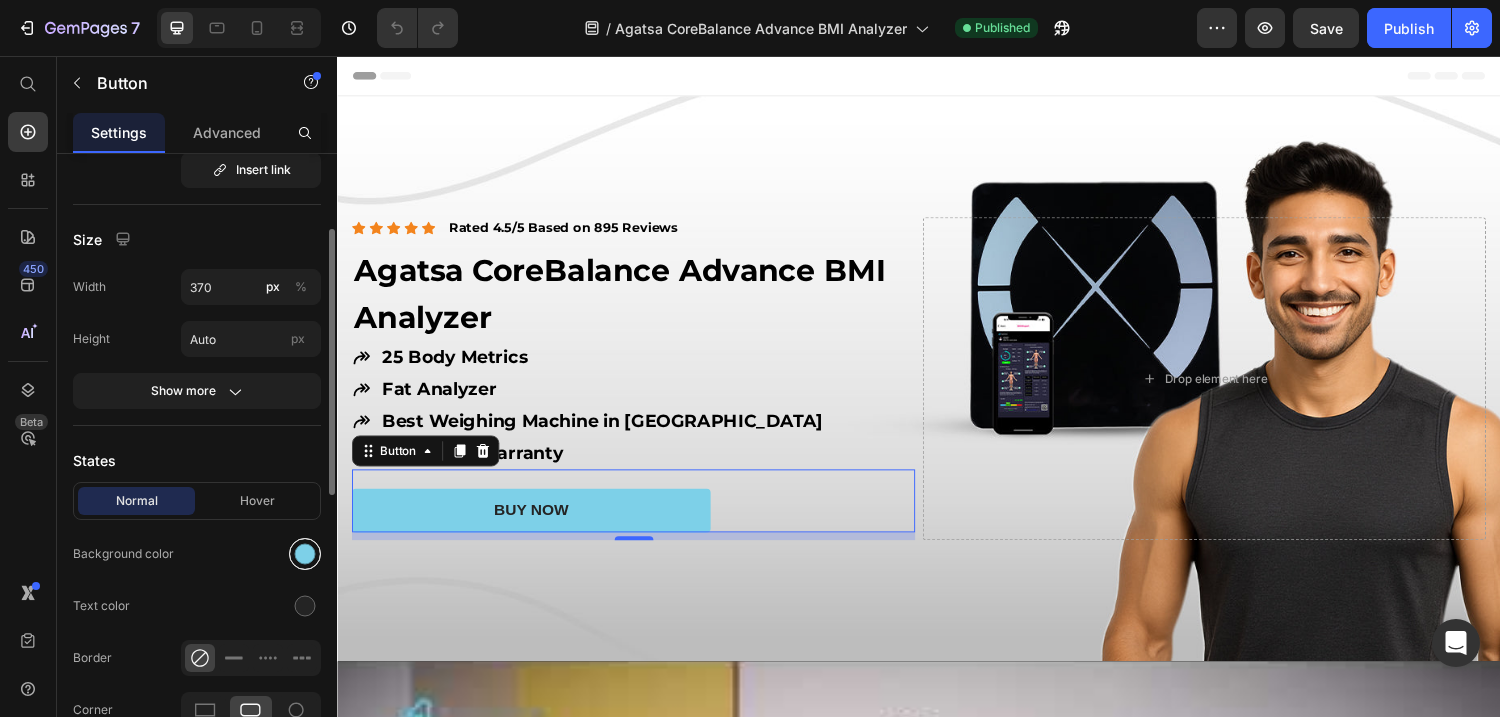 click at bounding box center (305, 554) 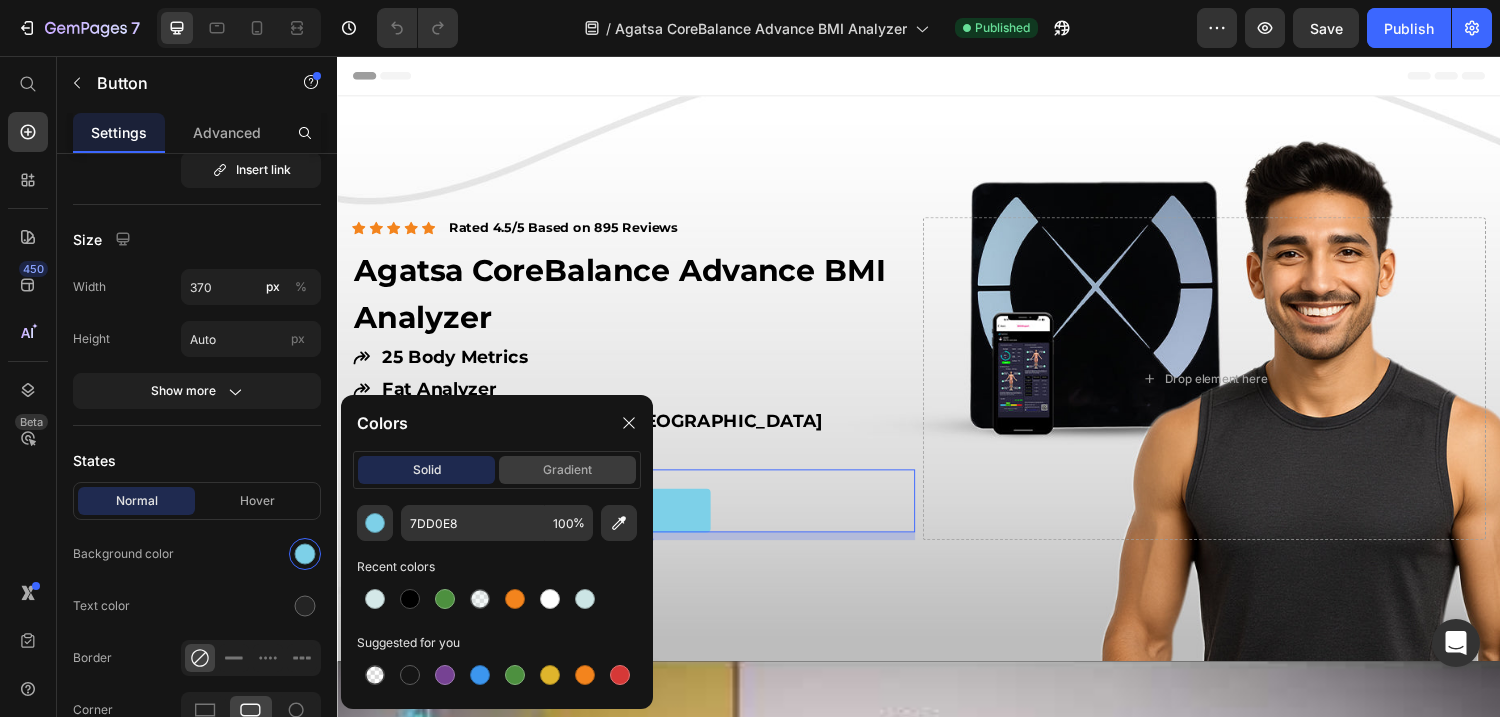 click on "gradient" 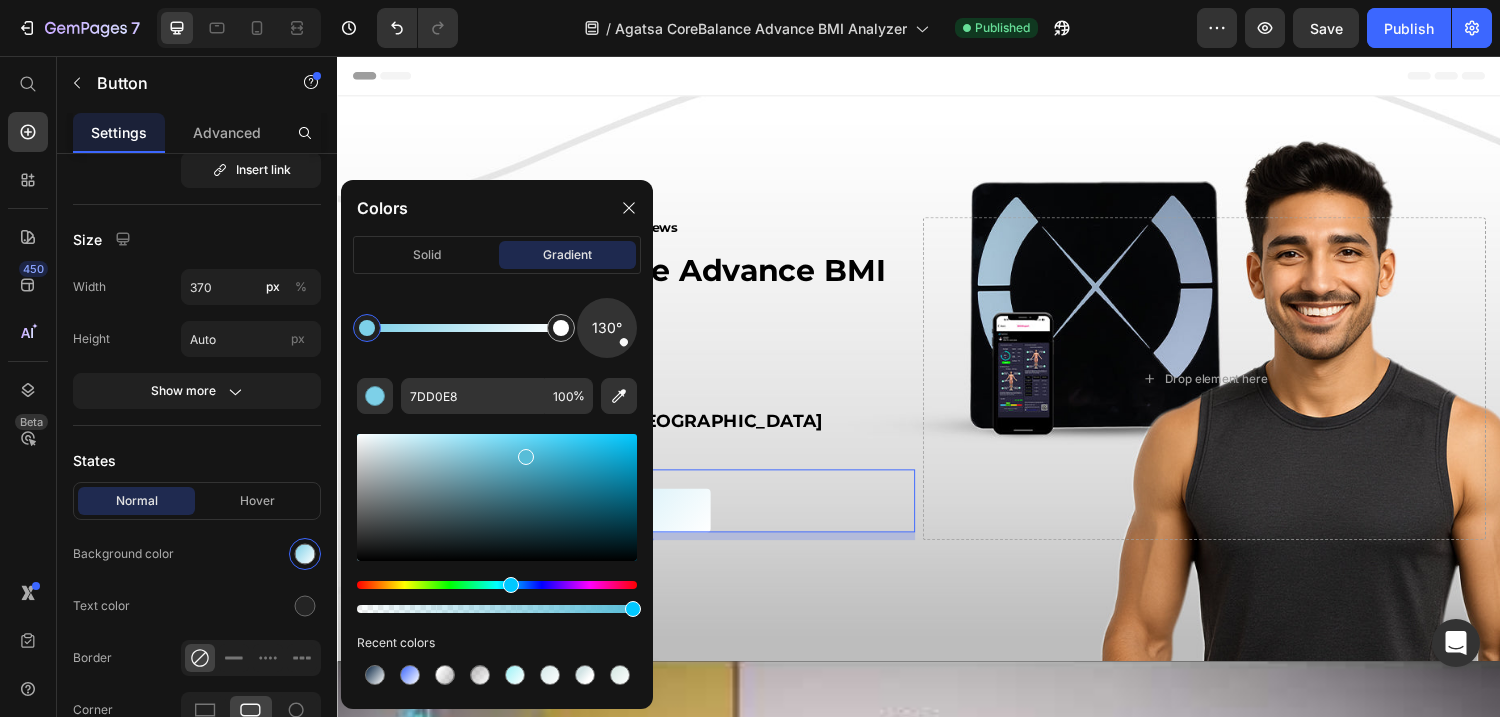 click at bounding box center (497, 497) 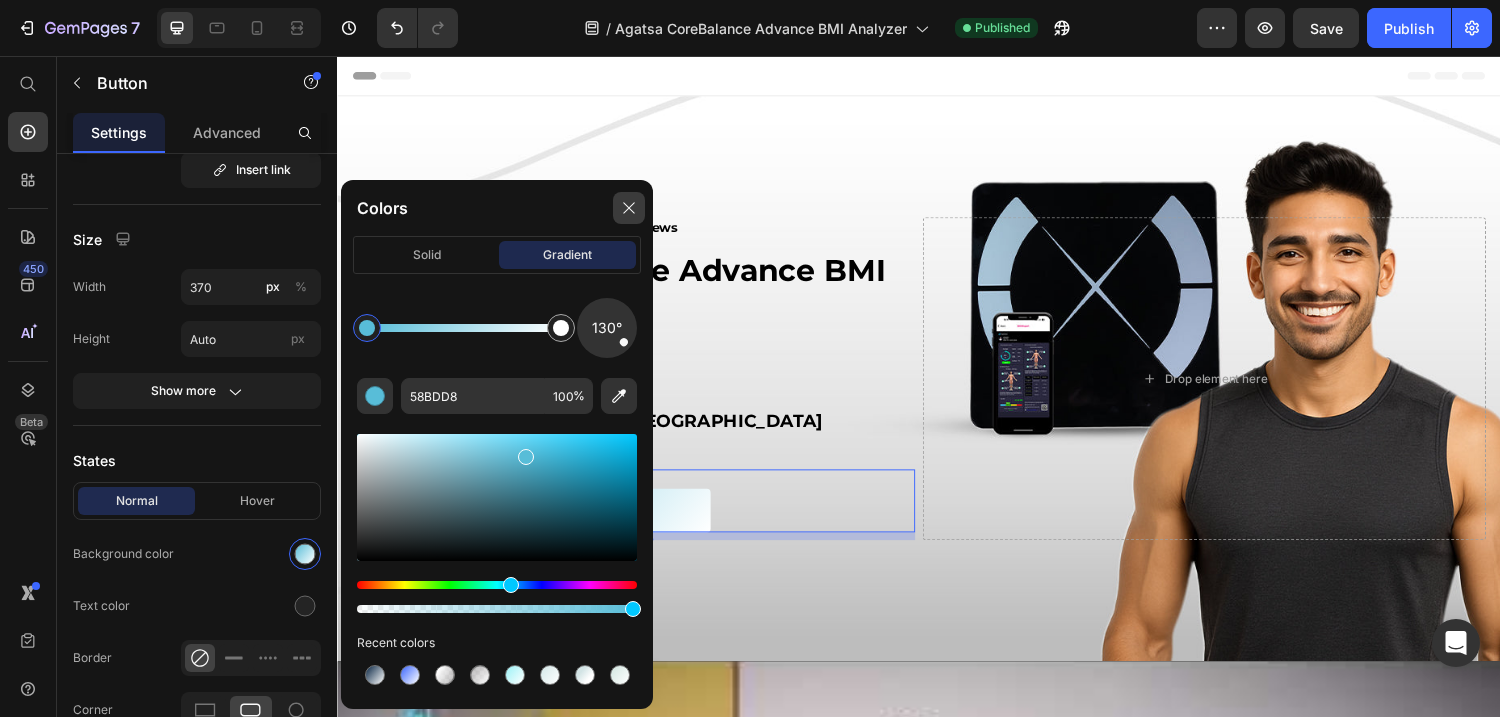 click 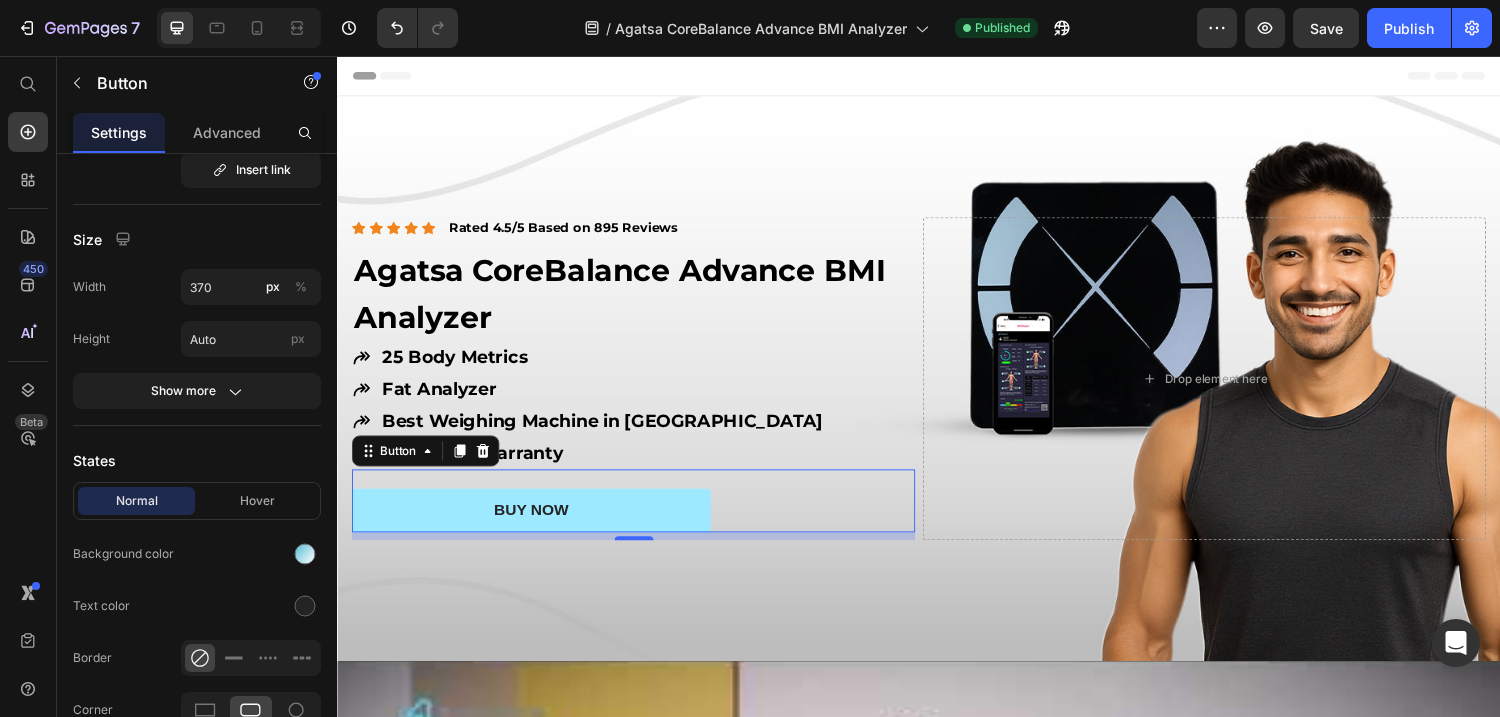click on "BUY NOW" at bounding box center [537, 524] 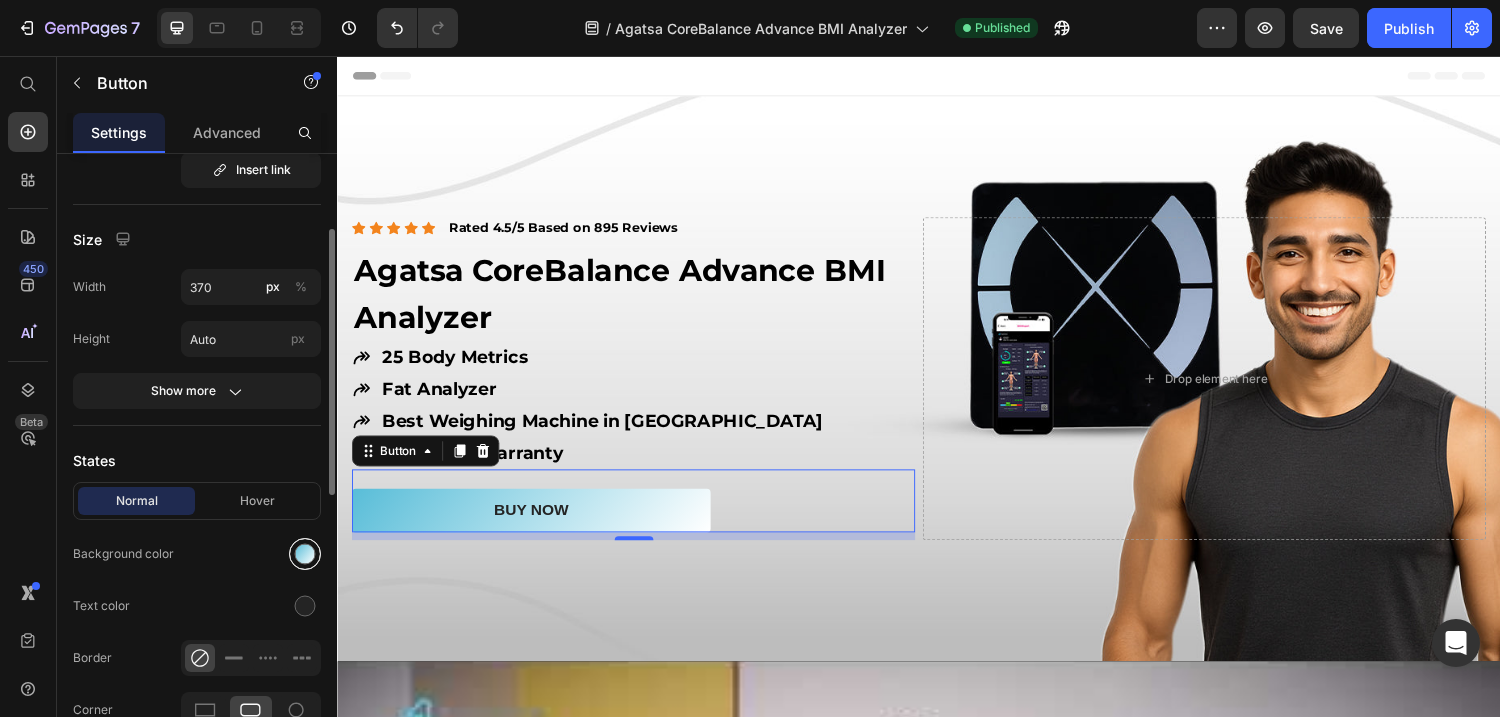 click at bounding box center [305, 554] 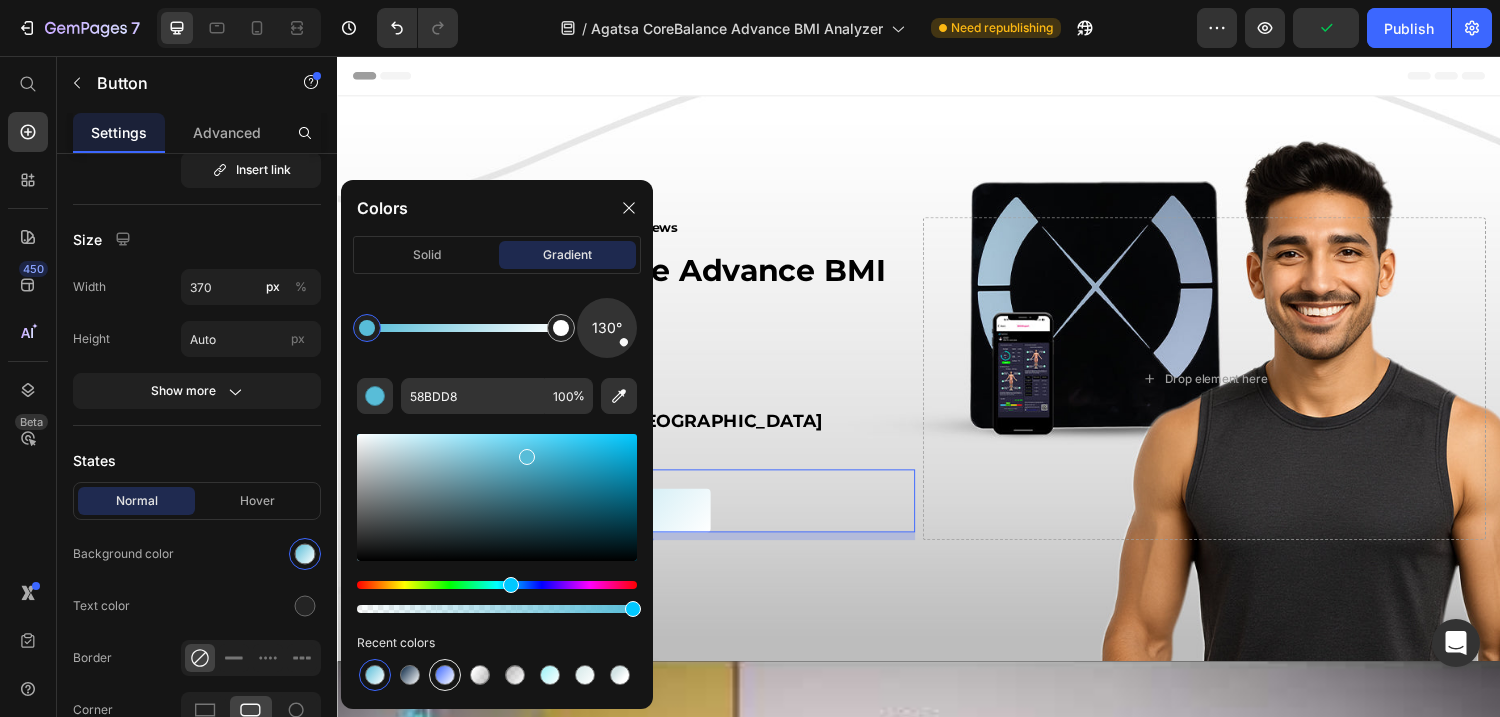 click at bounding box center [445, 675] 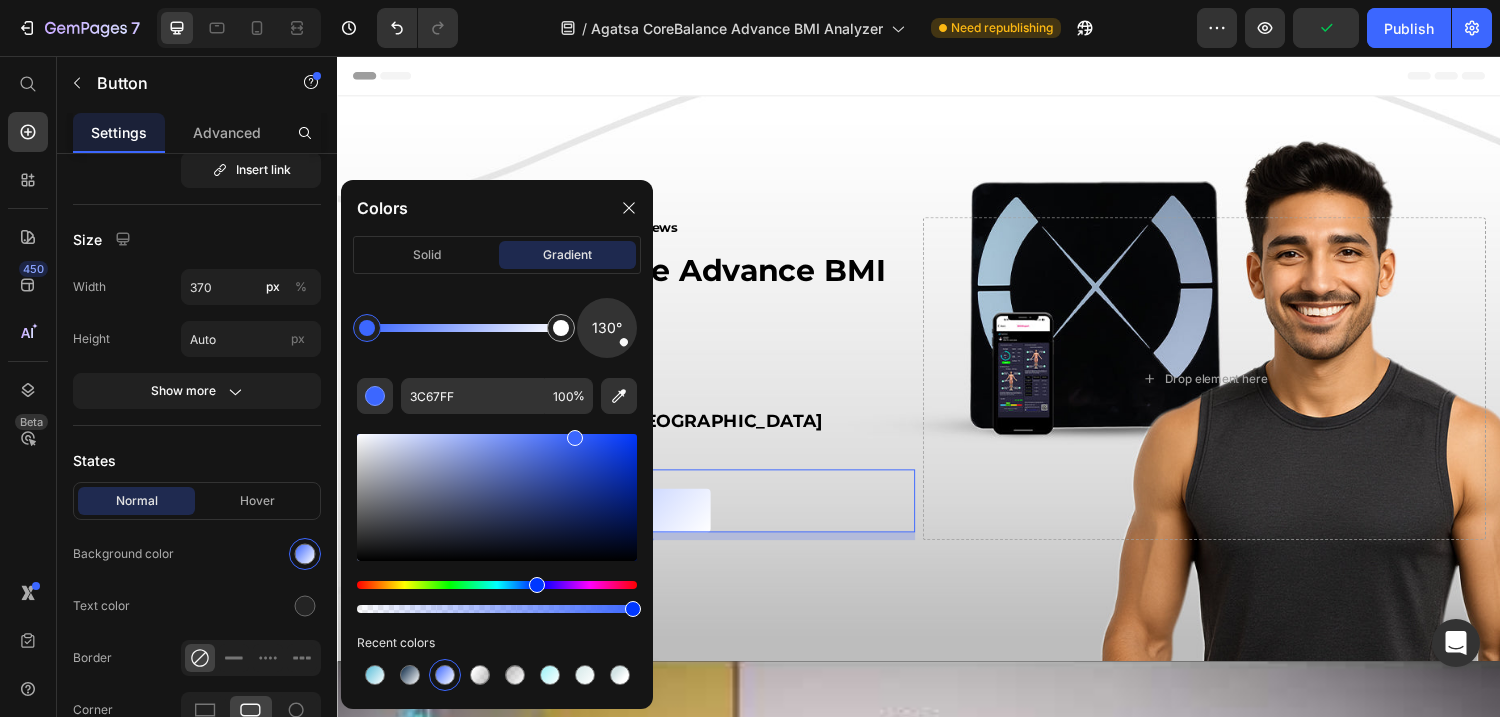 click at bounding box center (497, 497) 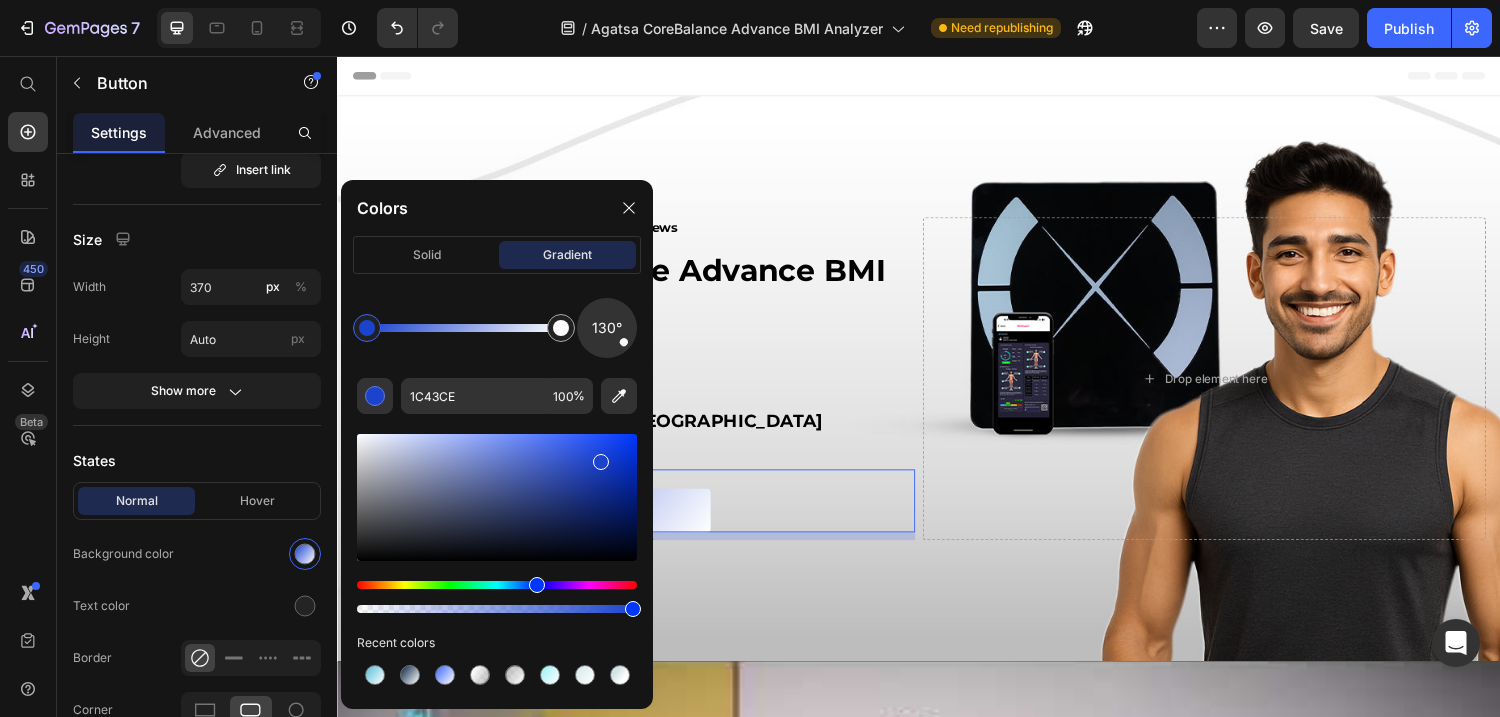 click at bounding box center [497, 497] 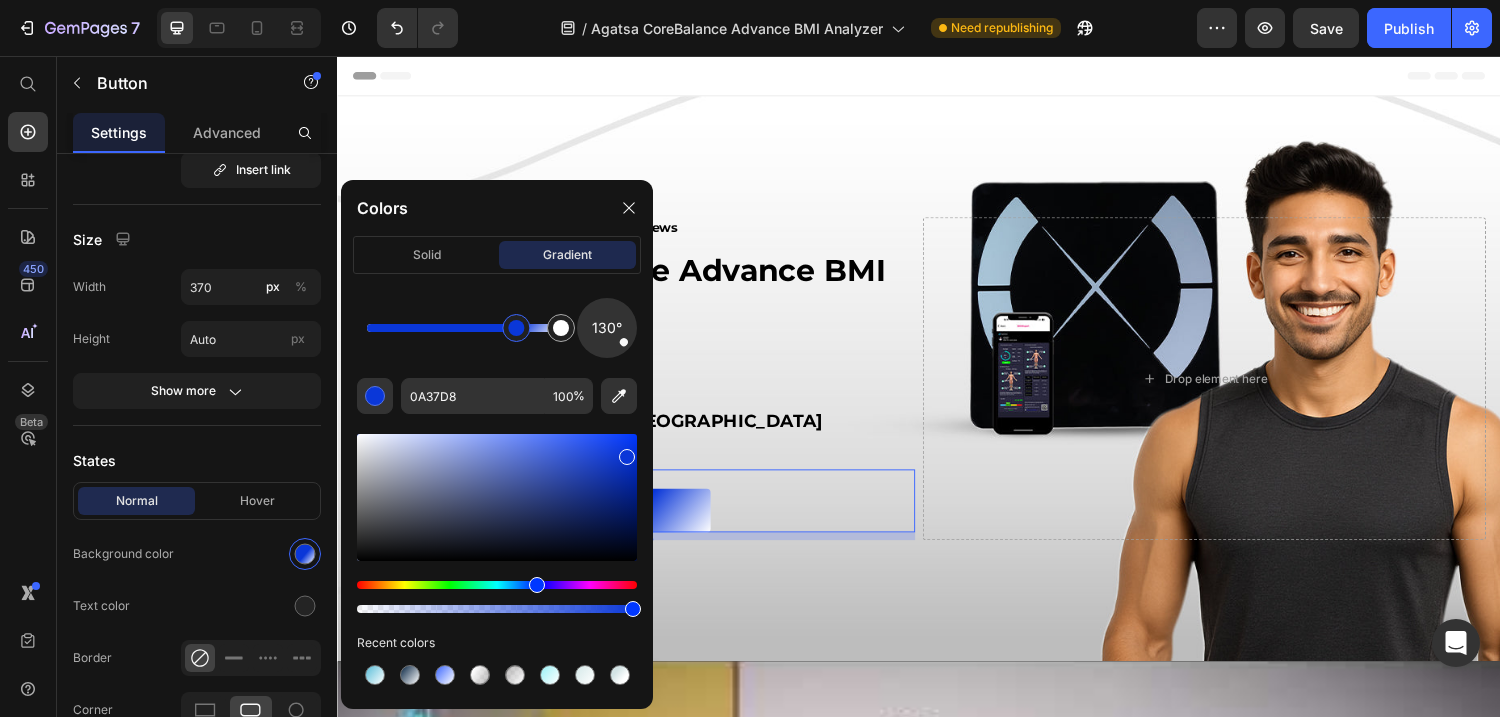 drag, startPoint x: 366, startPoint y: 330, endPoint x: 516, endPoint y: 333, distance: 150.03 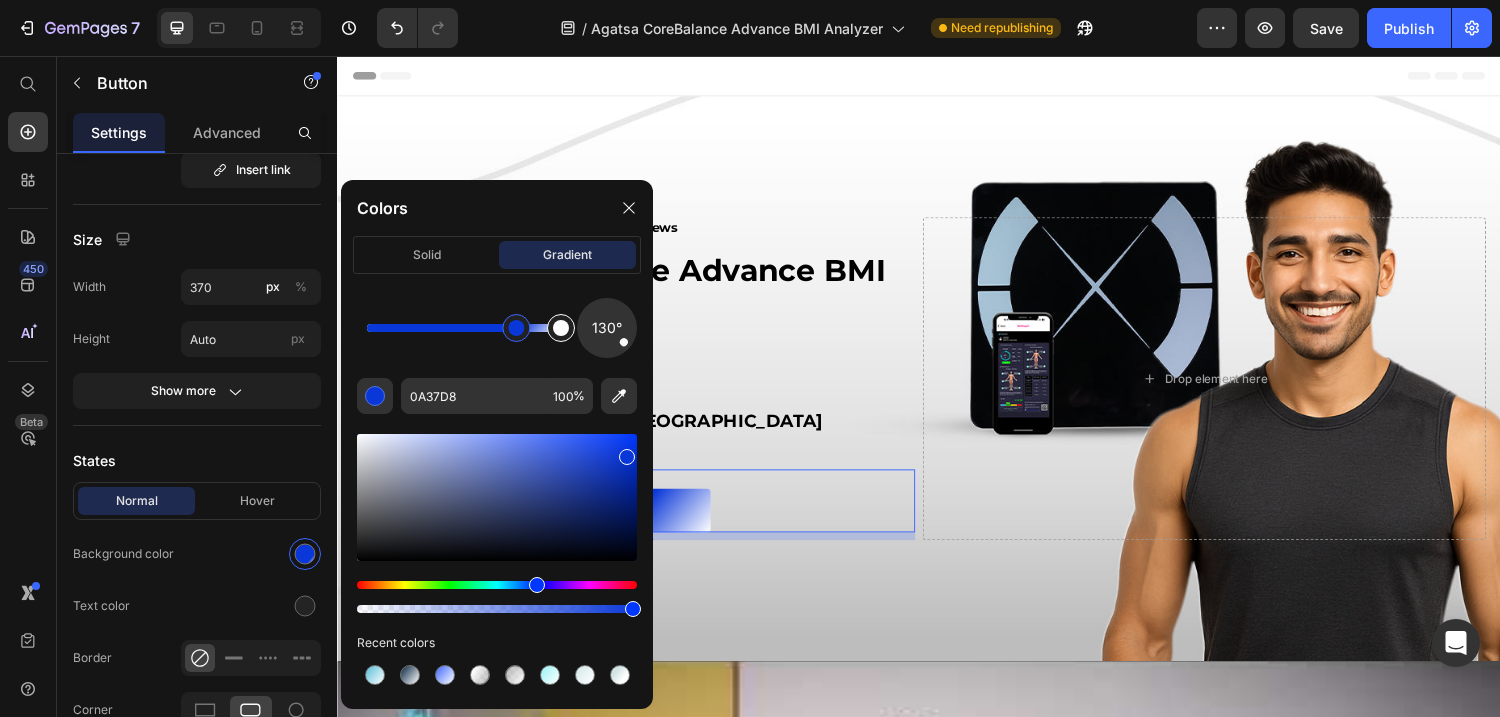 type on "FFFFFF" 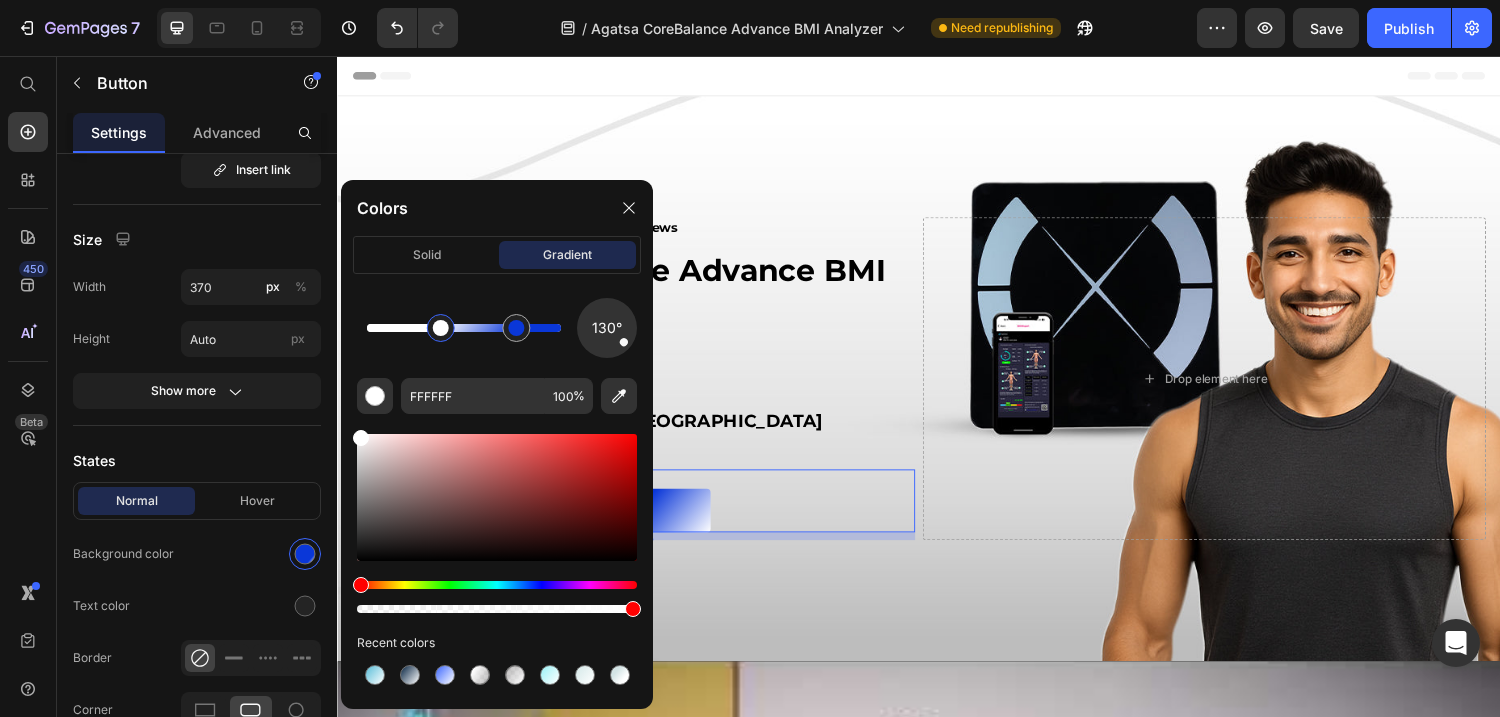 drag, startPoint x: 558, startPoint y: 329, endPoint x: 441, endPoint y: 329, distance: 117 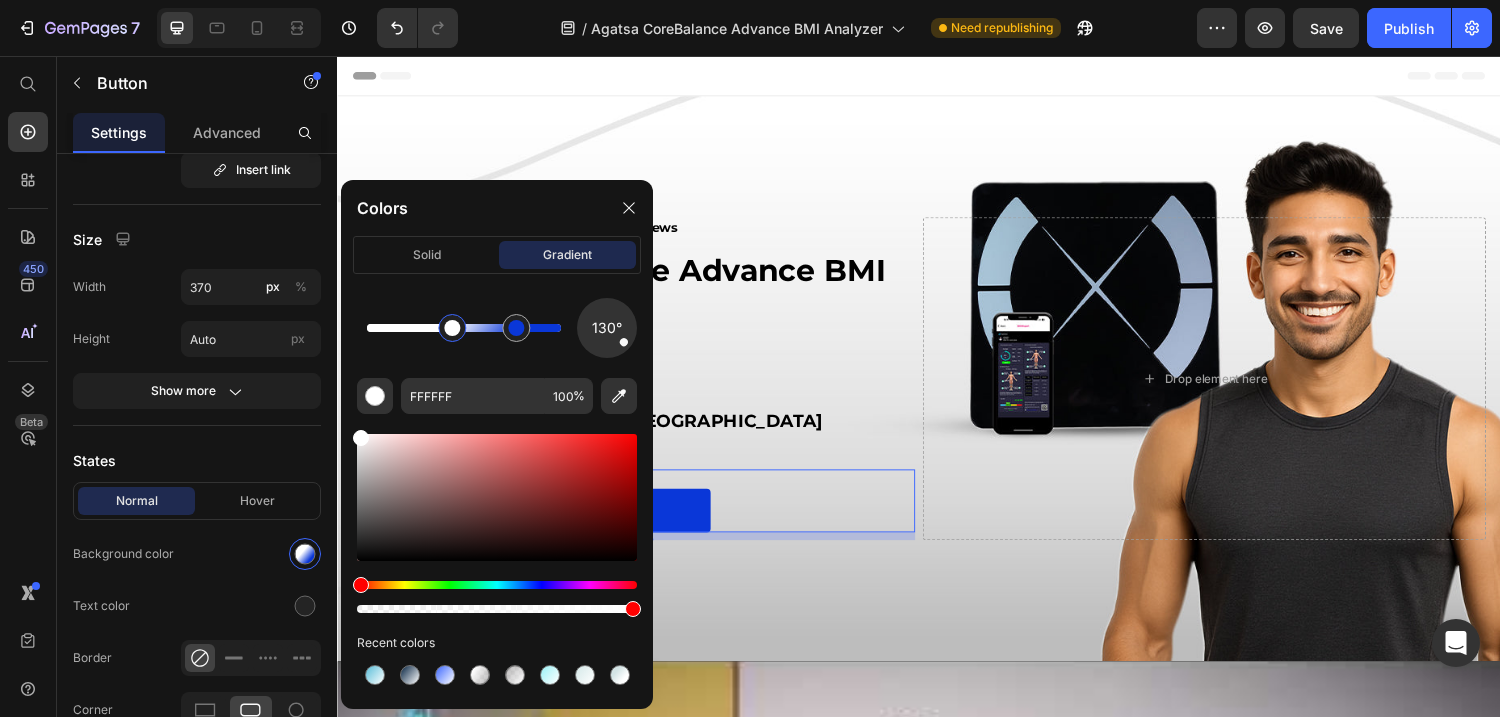 drag, startPoint x: 441, startPoint y: 329, endPoint x: 463, endPoint y: 329, distance: 22 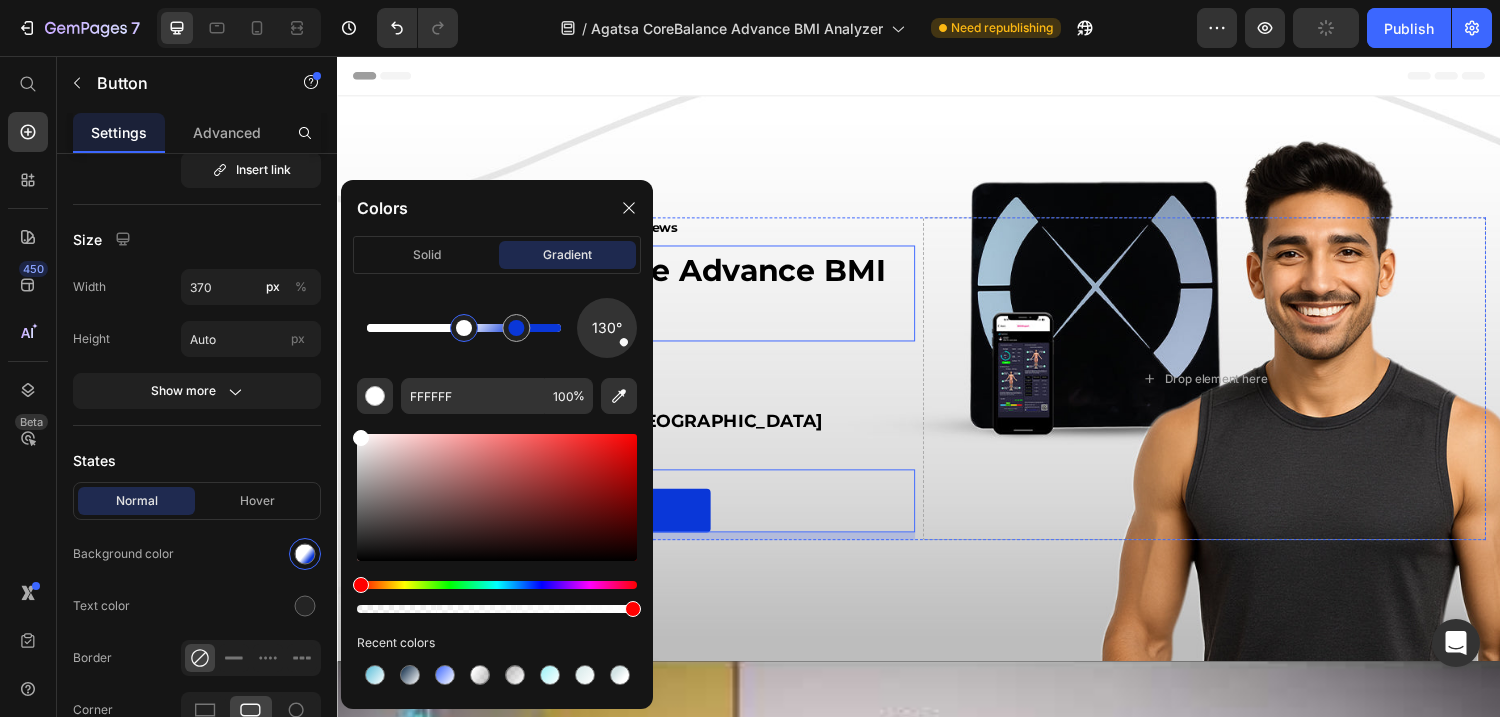 click on "25 Body Metrics
Fat Analyzer
Best Weighing Machine in [GEOGRAPHIC_DATA]
12 Months Warranty" at bounding box center [642, 416] 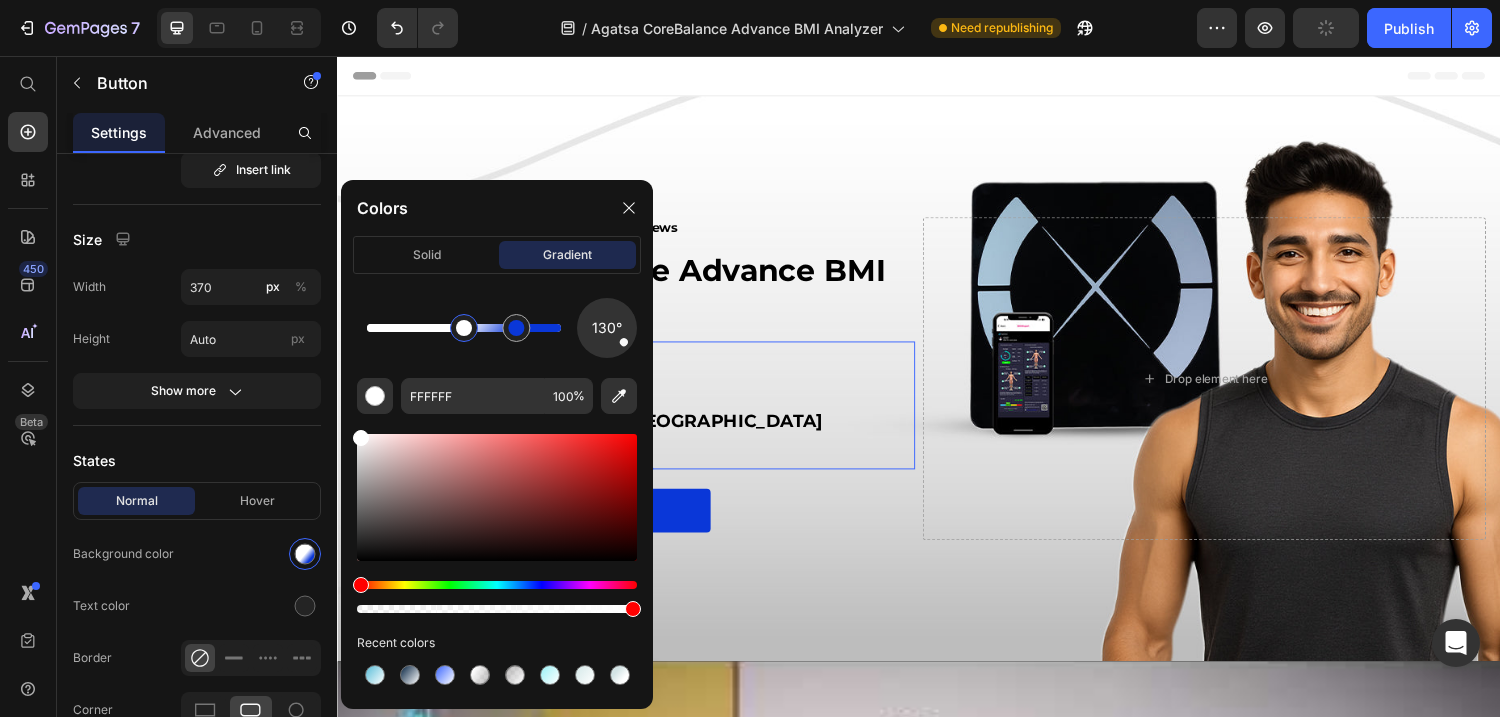 scroll, scrollTop: 0, scrollLeft: 0, axis: both 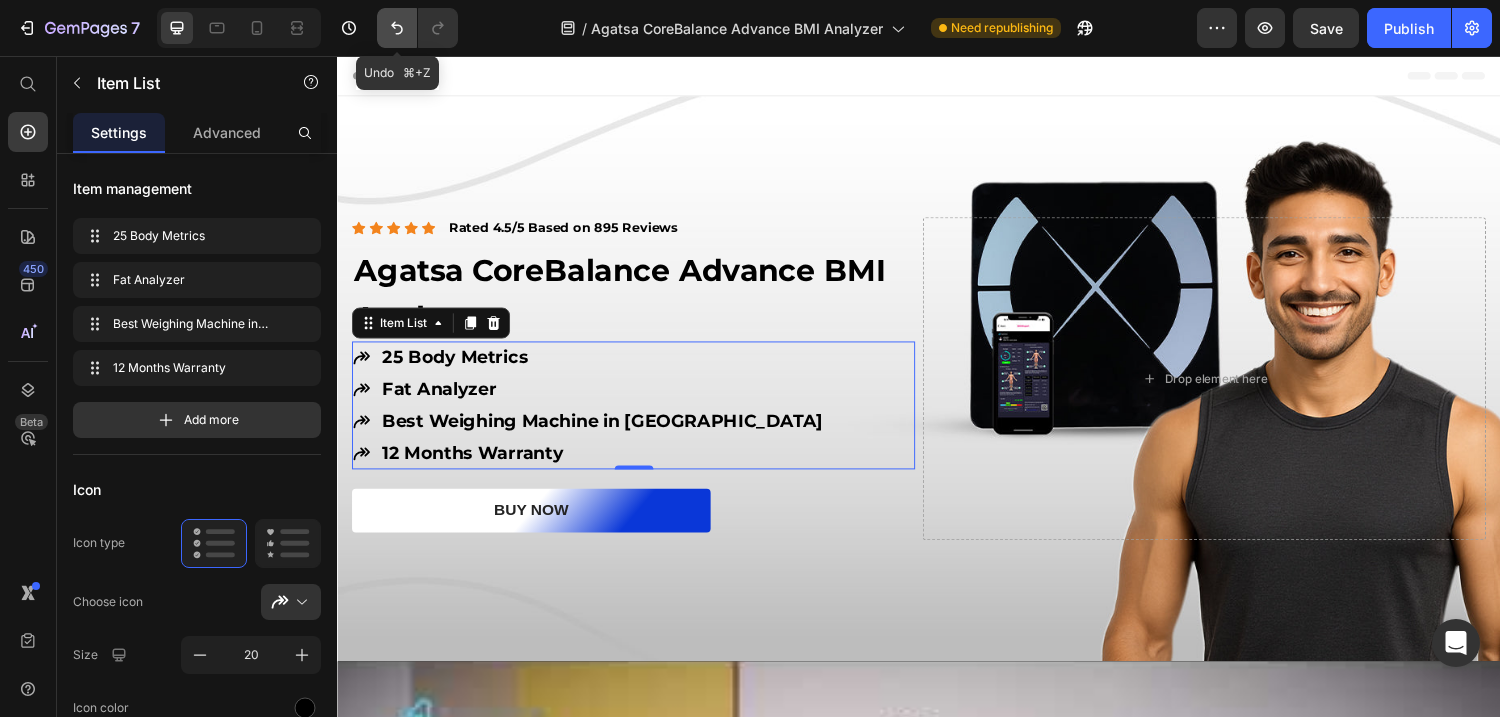 click 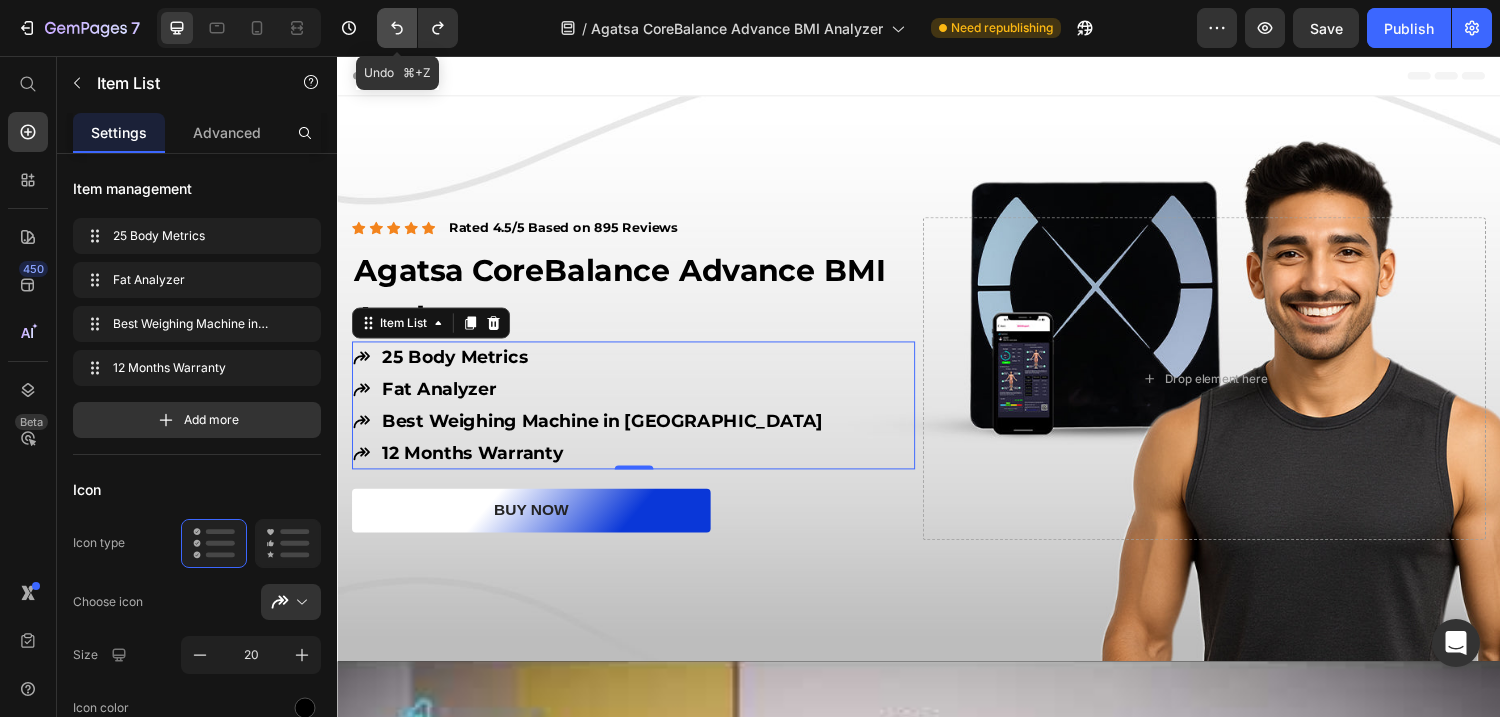 click 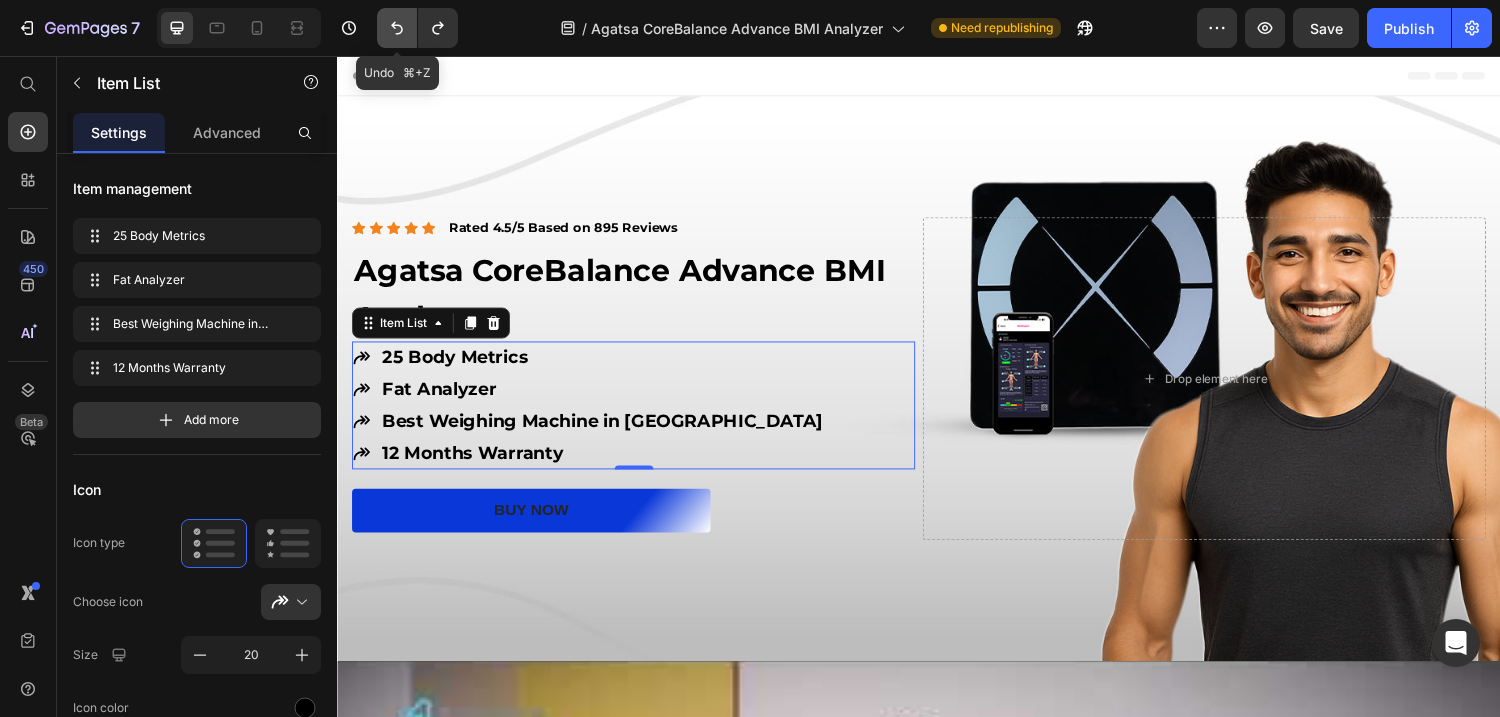click 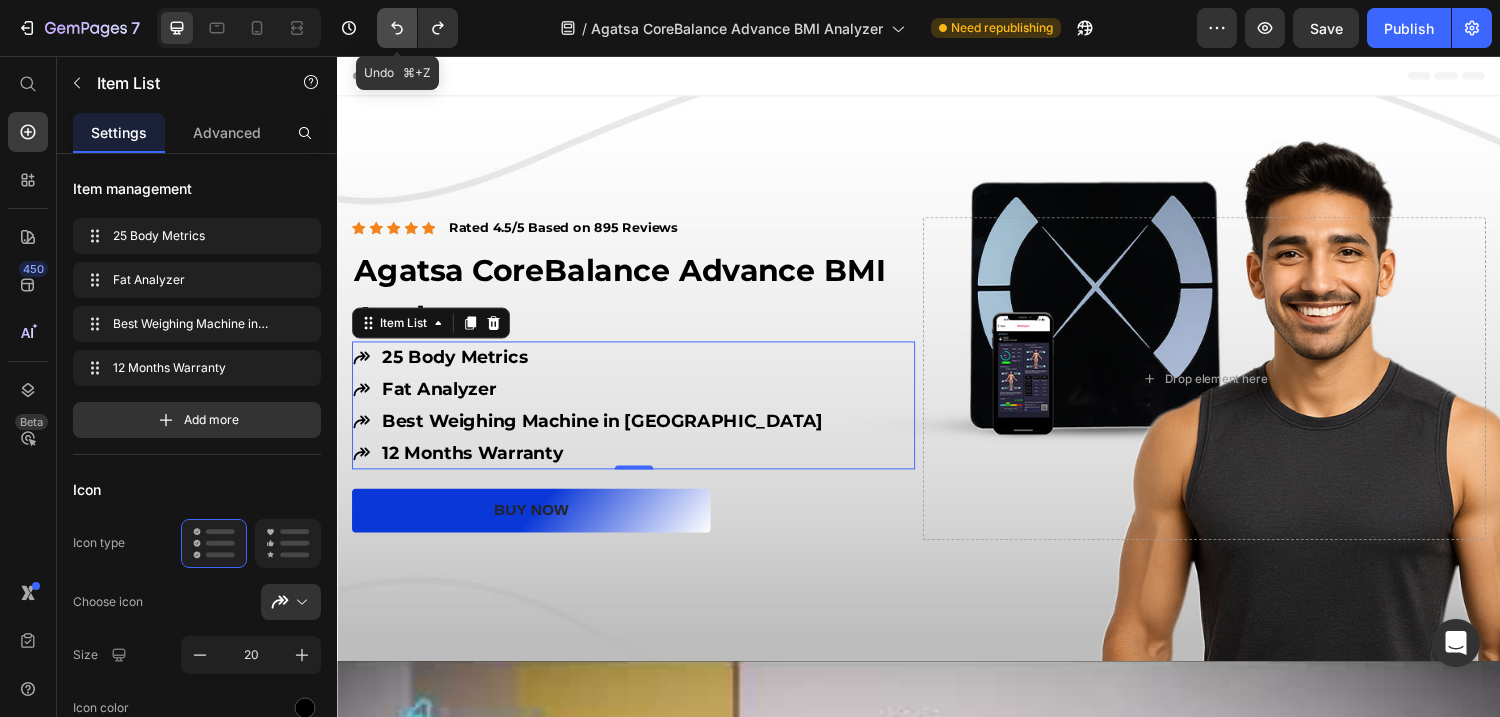 click 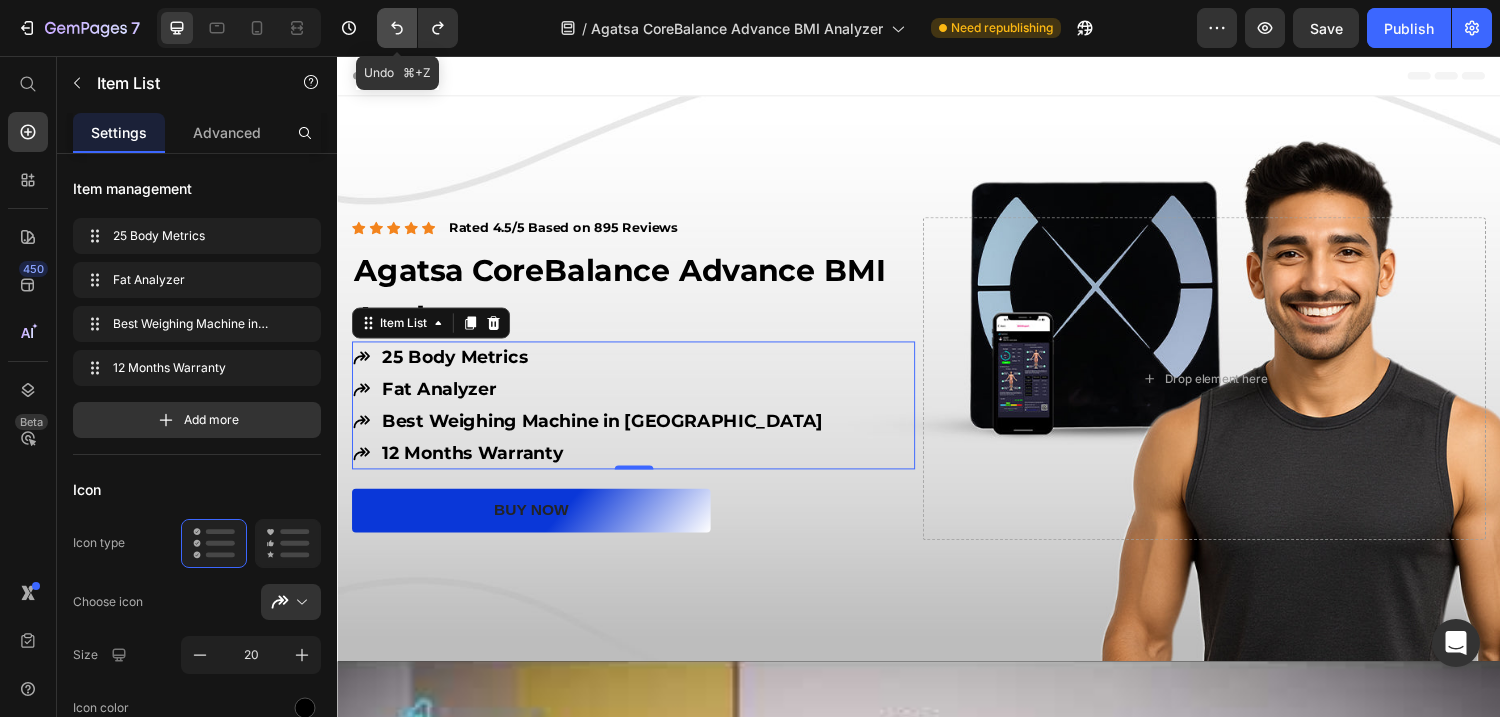 click 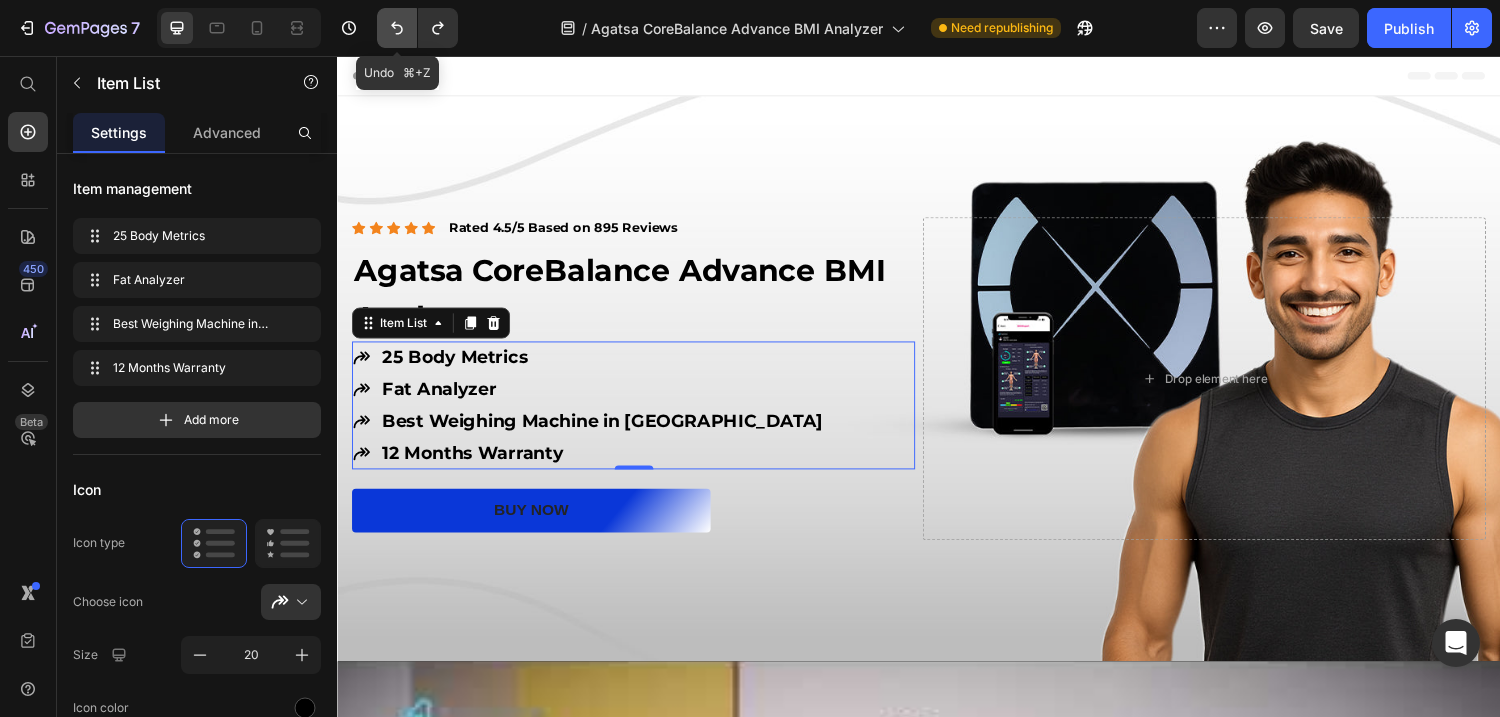 click 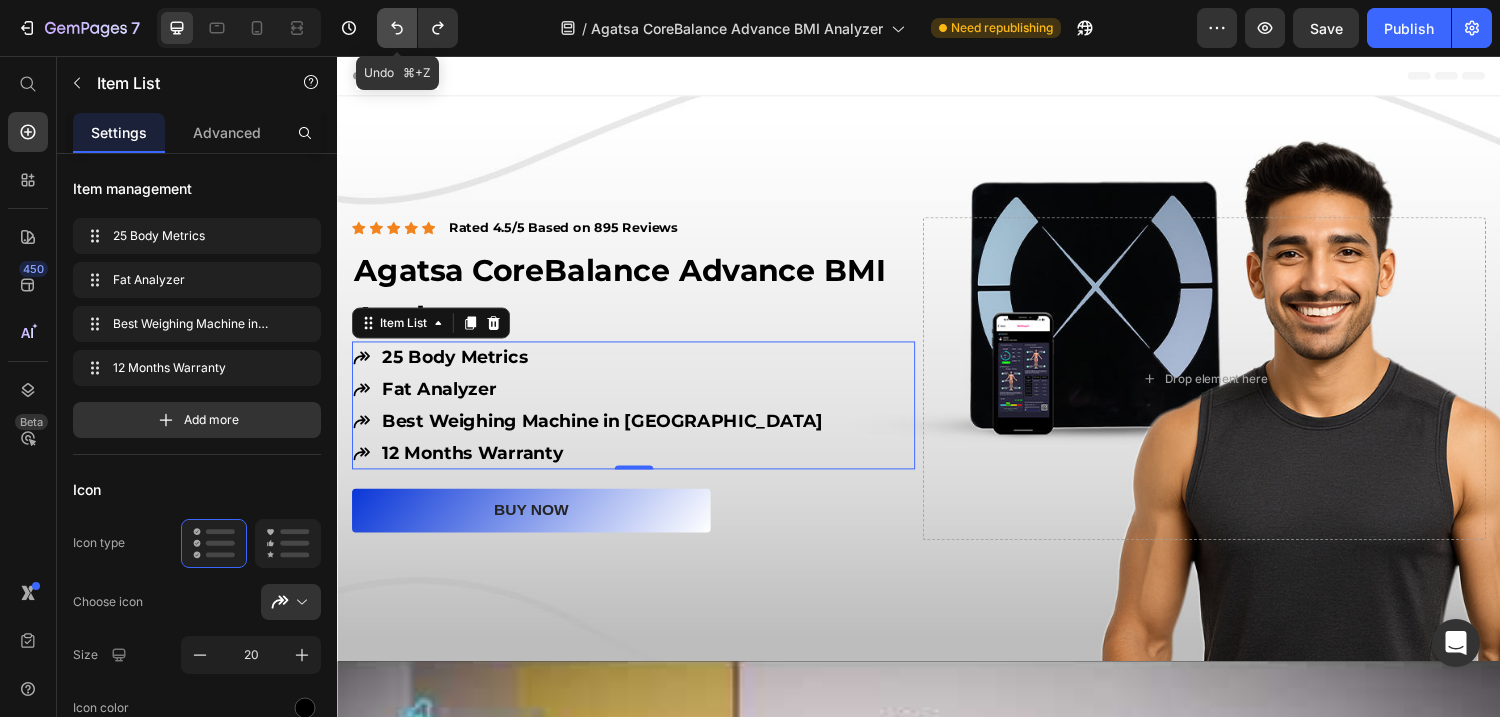 click 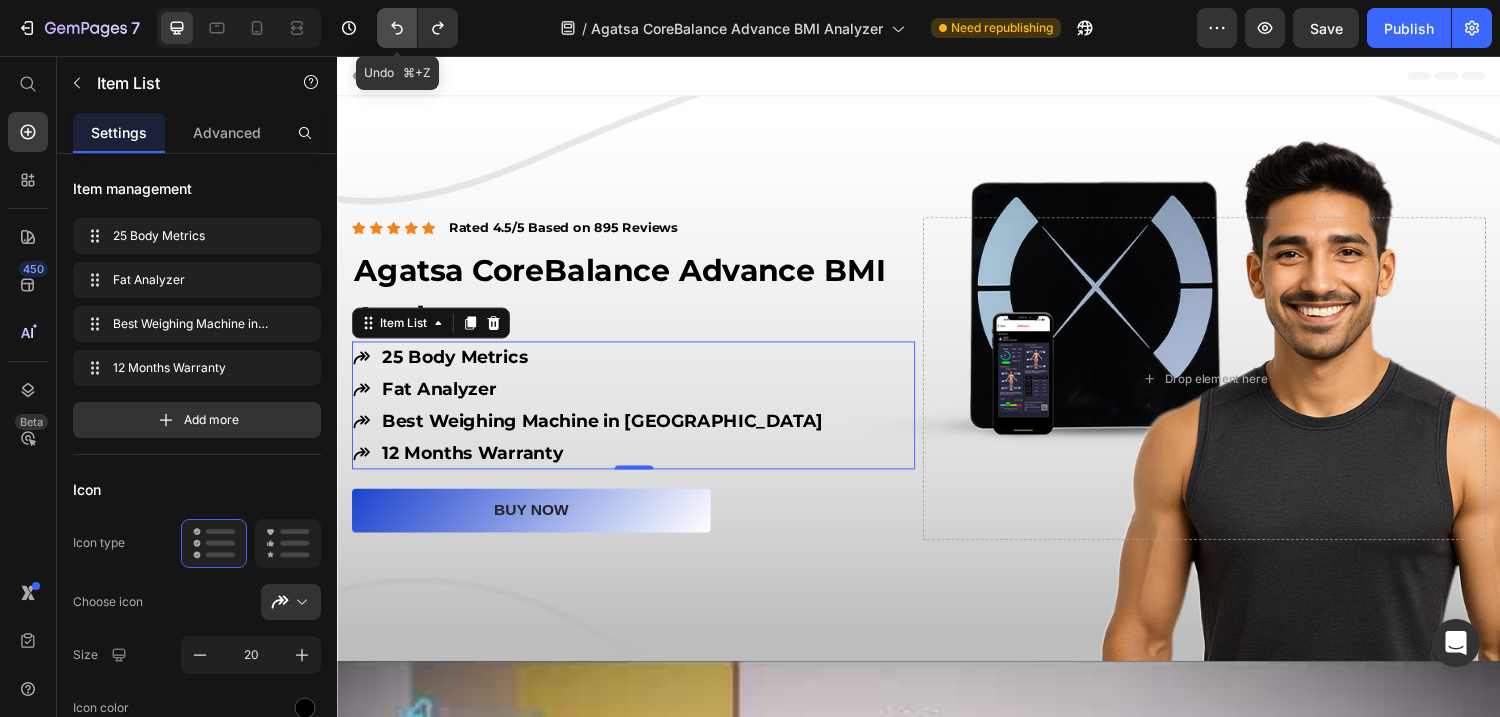 click 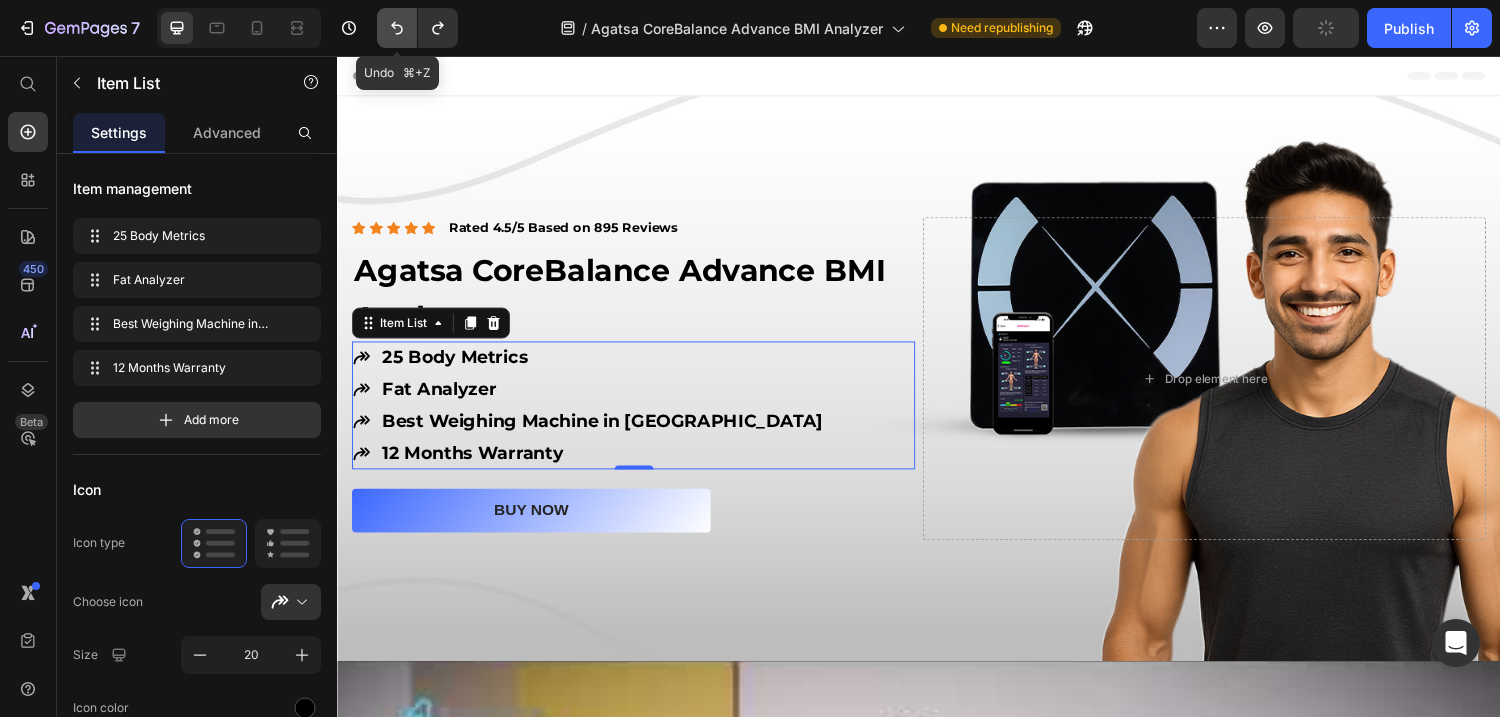 click 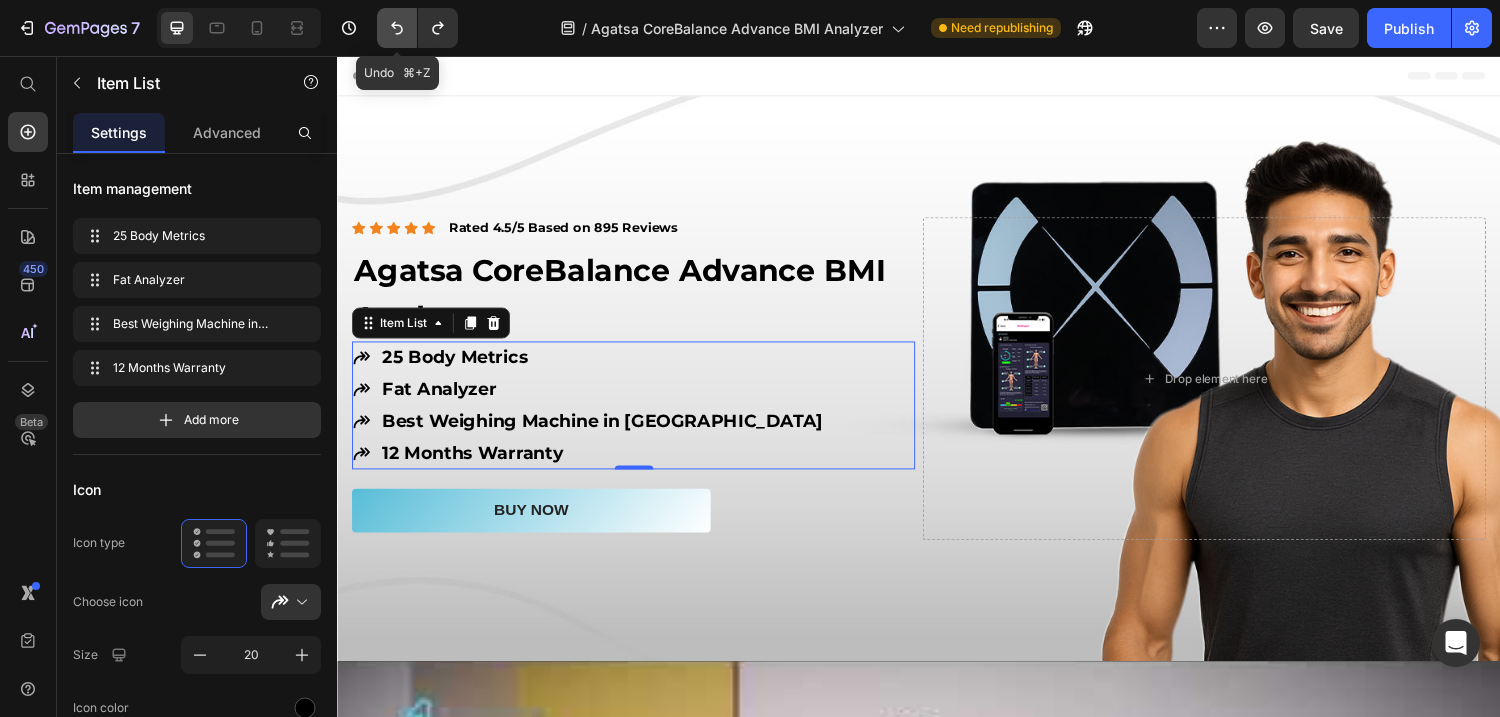 click 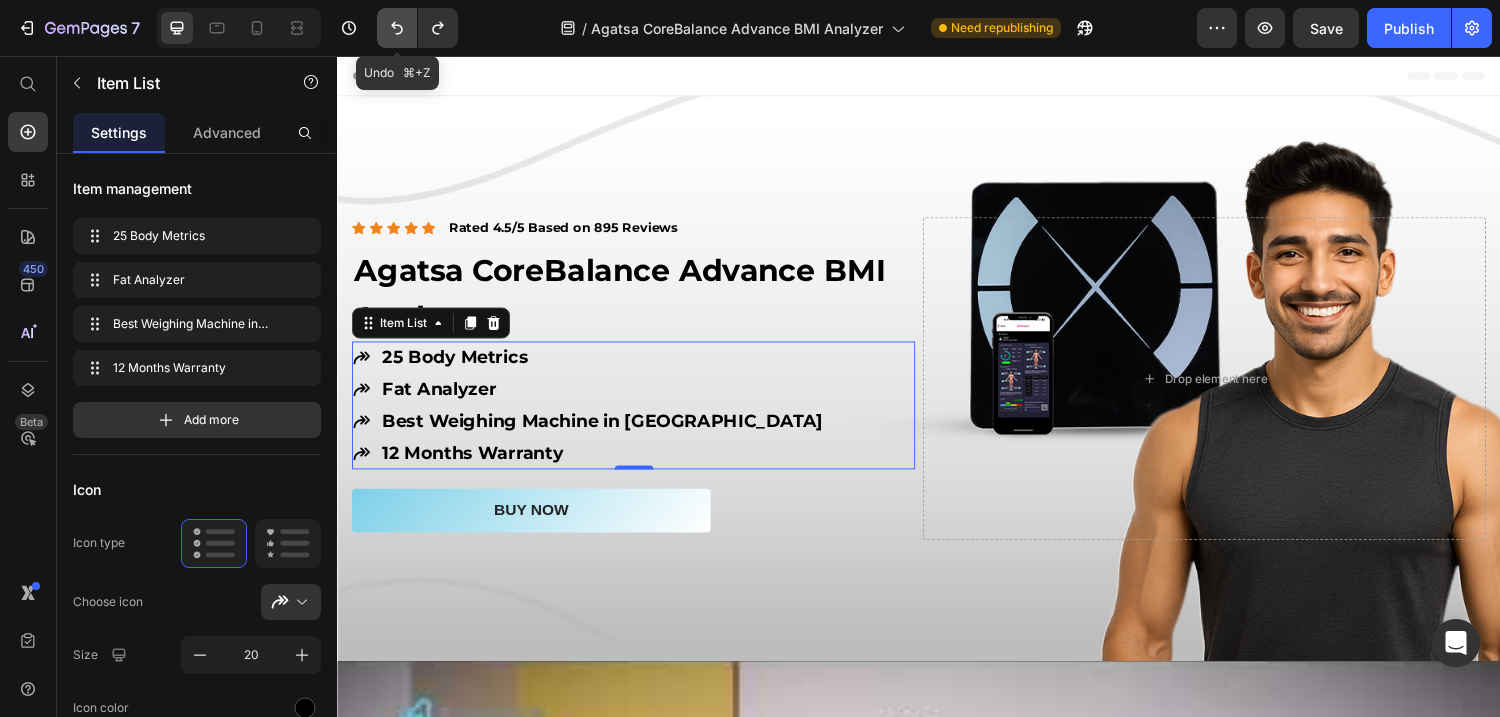 click 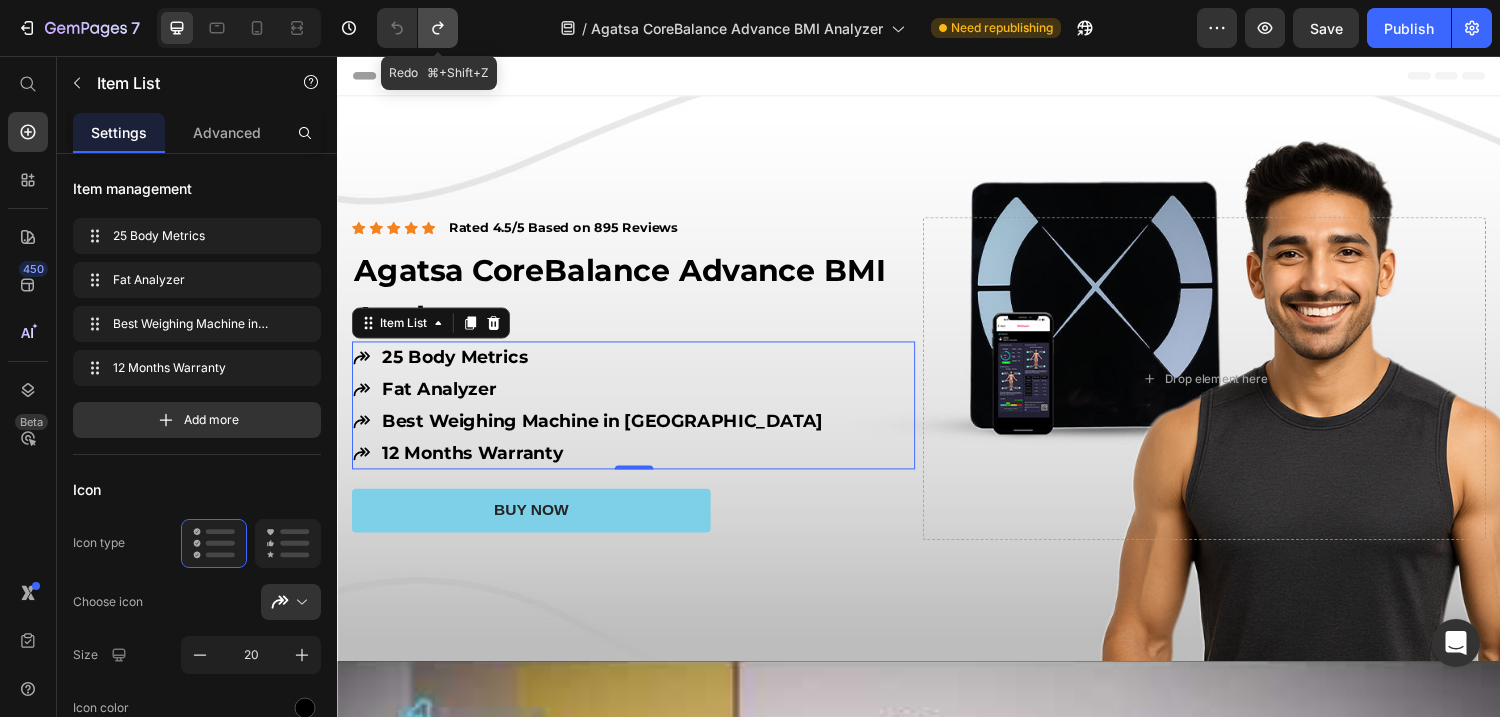 click 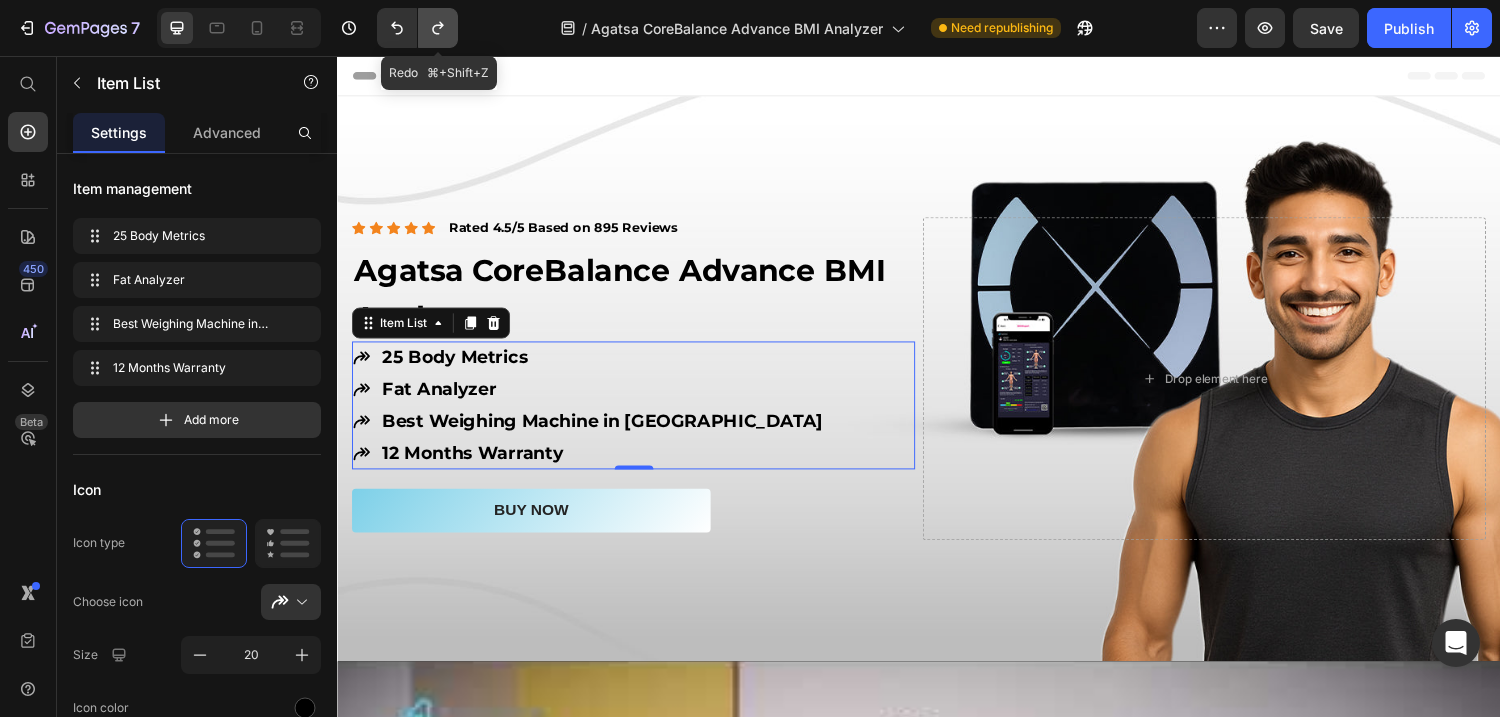 click 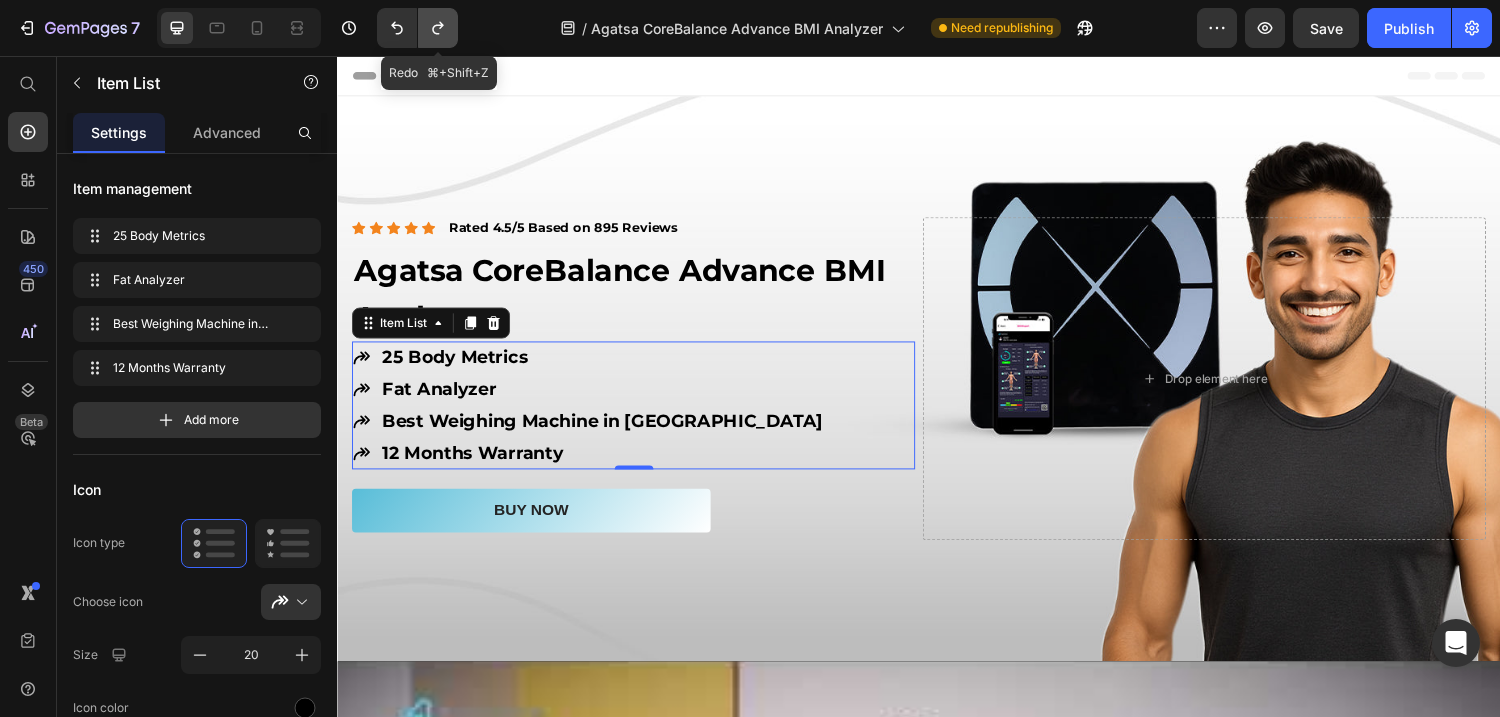 click 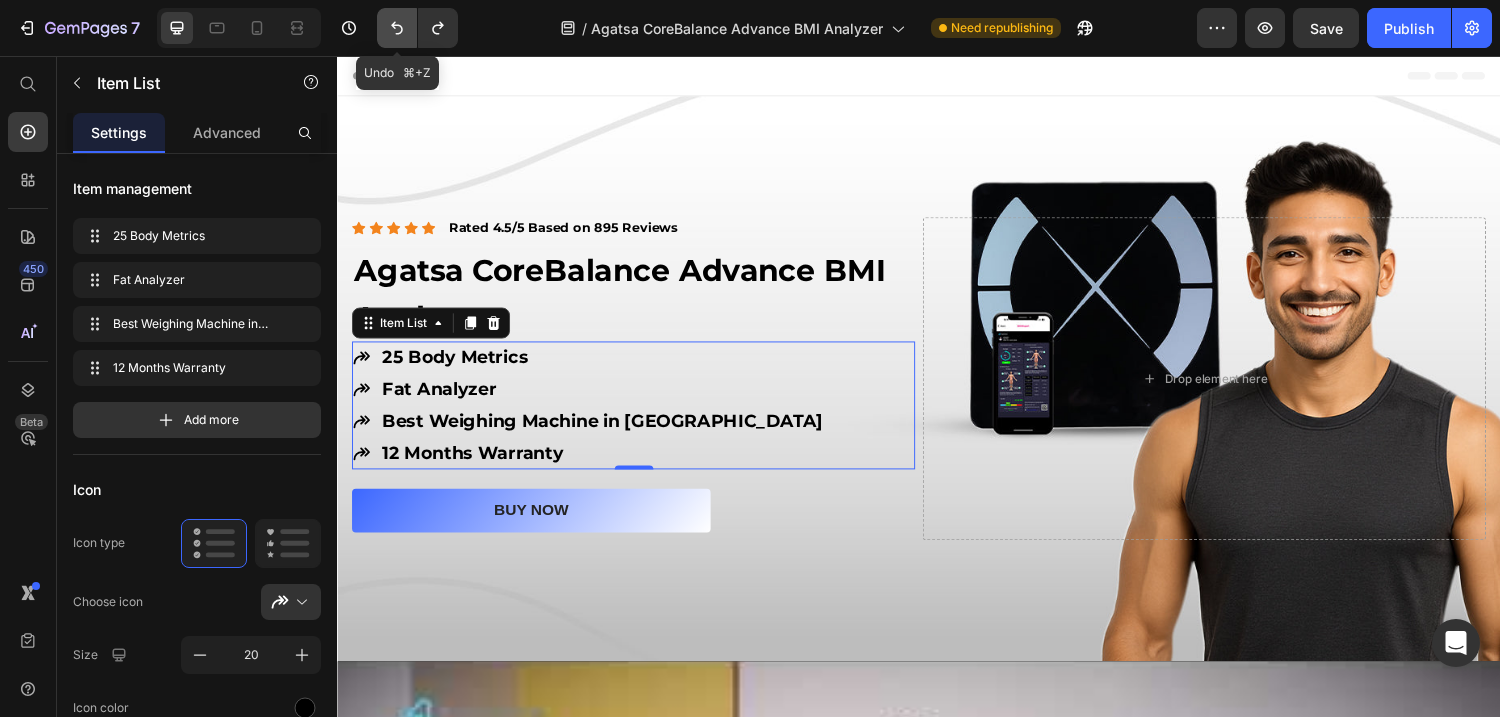 click 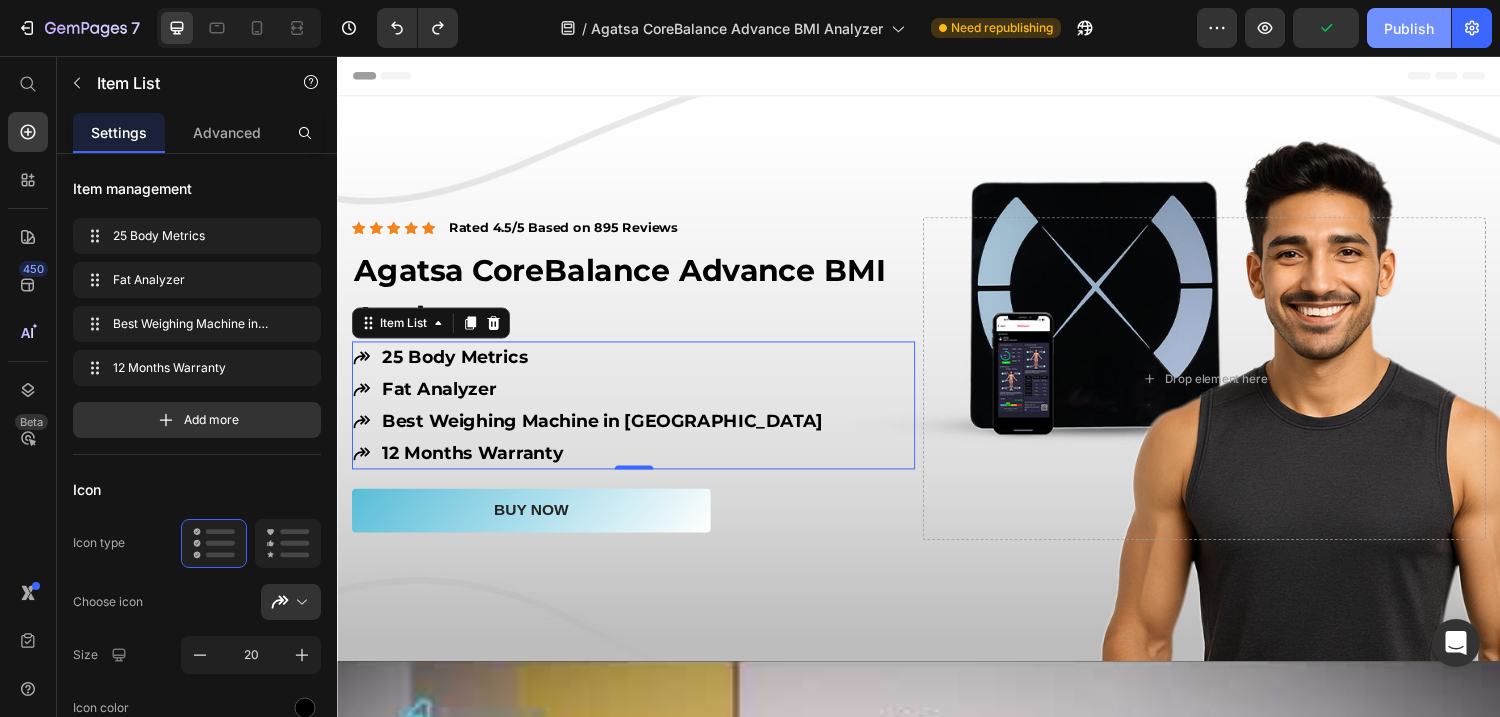 click on "Publish" at bounding box center (1409, 28) 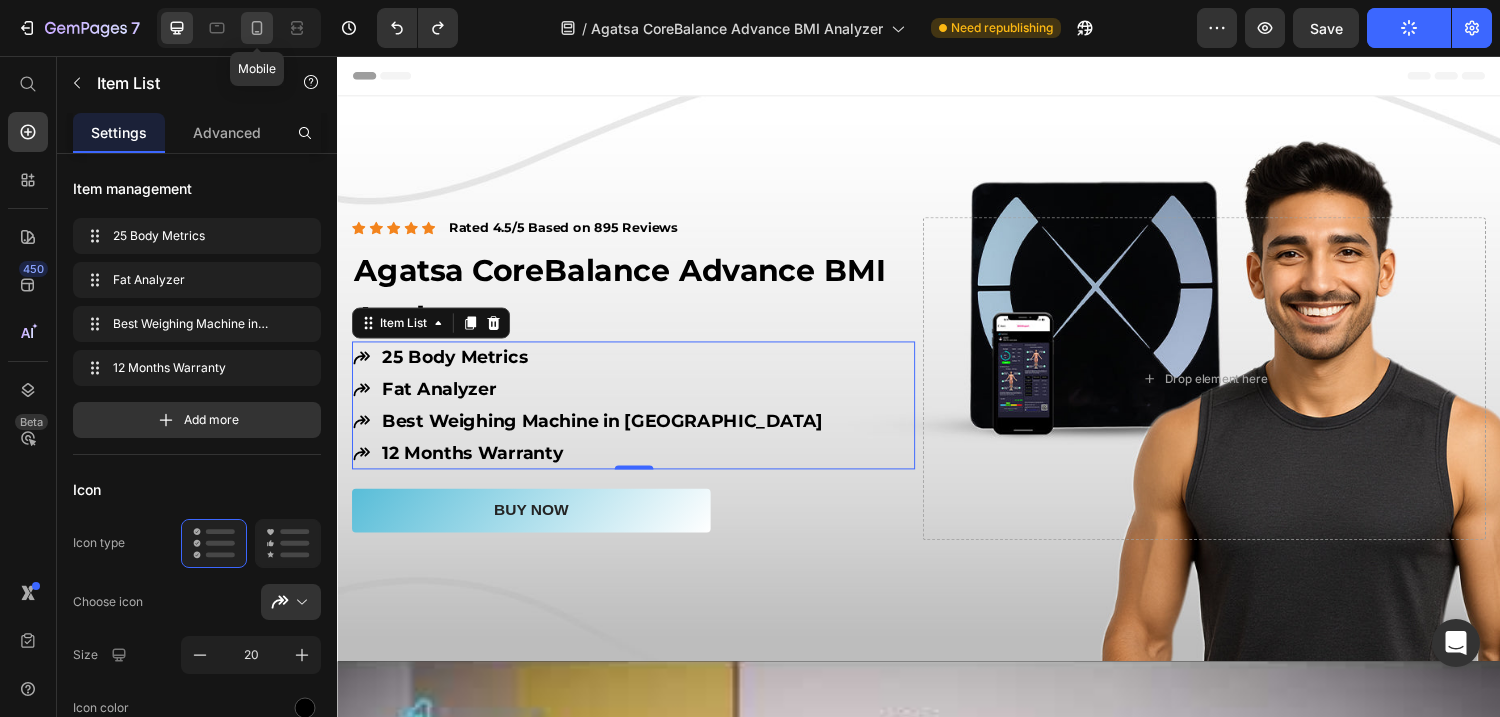 click 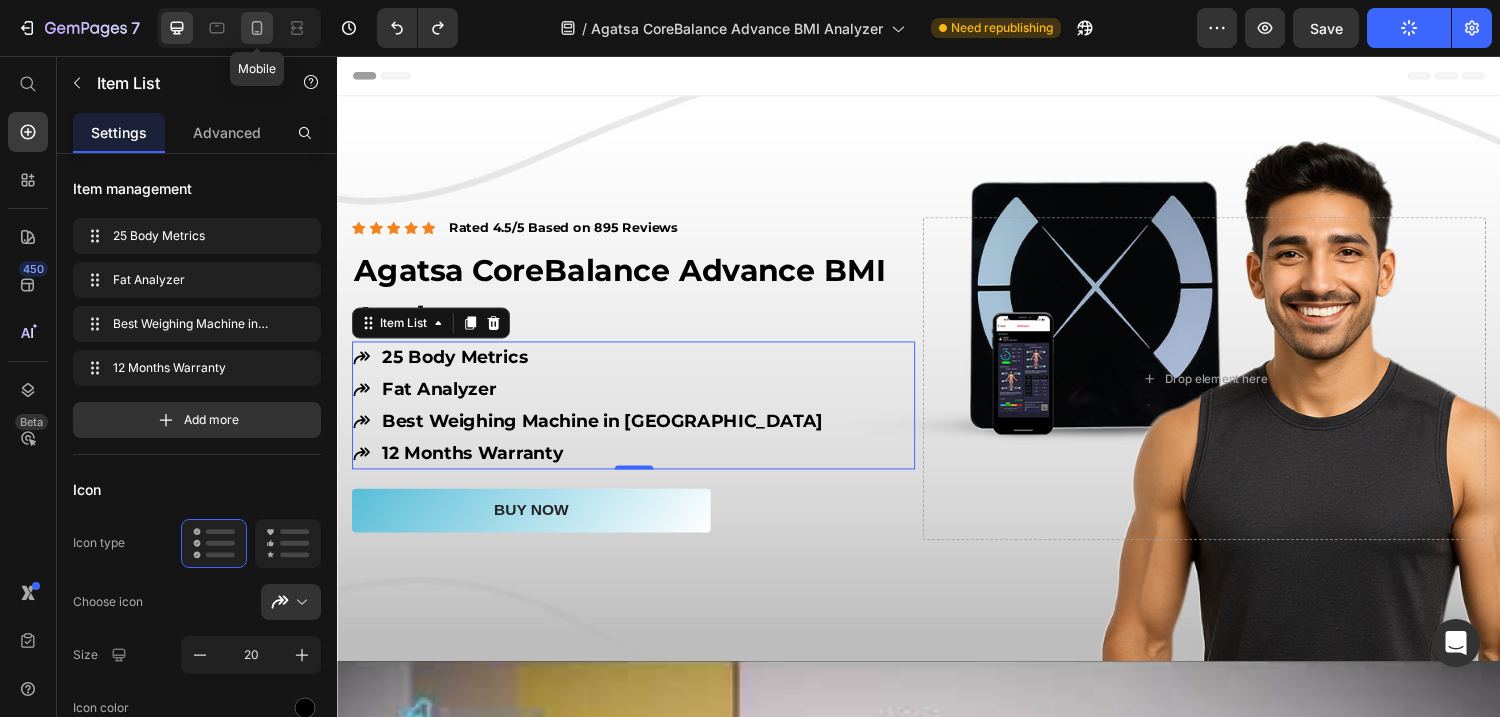type on "12" 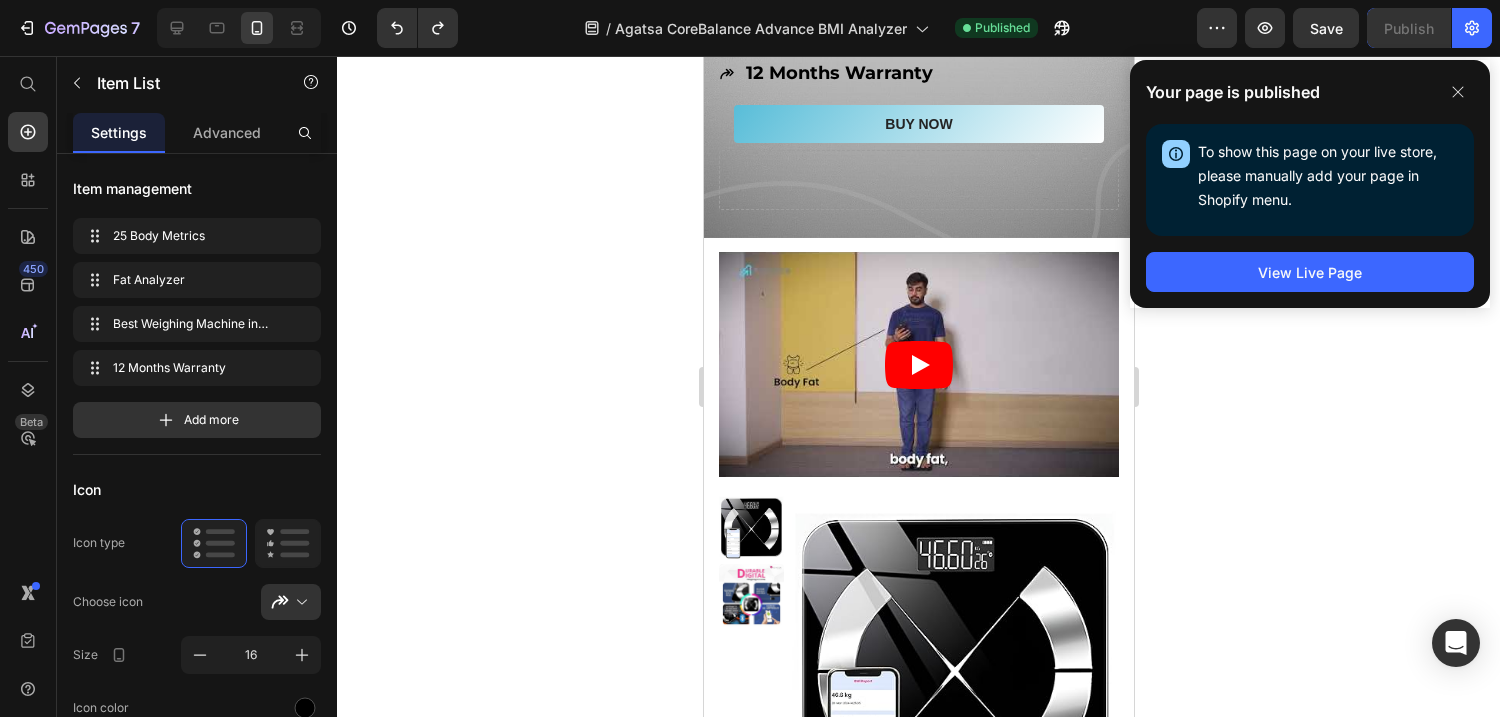 scroll, scrollTop: 0, scrollLeft: 0, axis: both 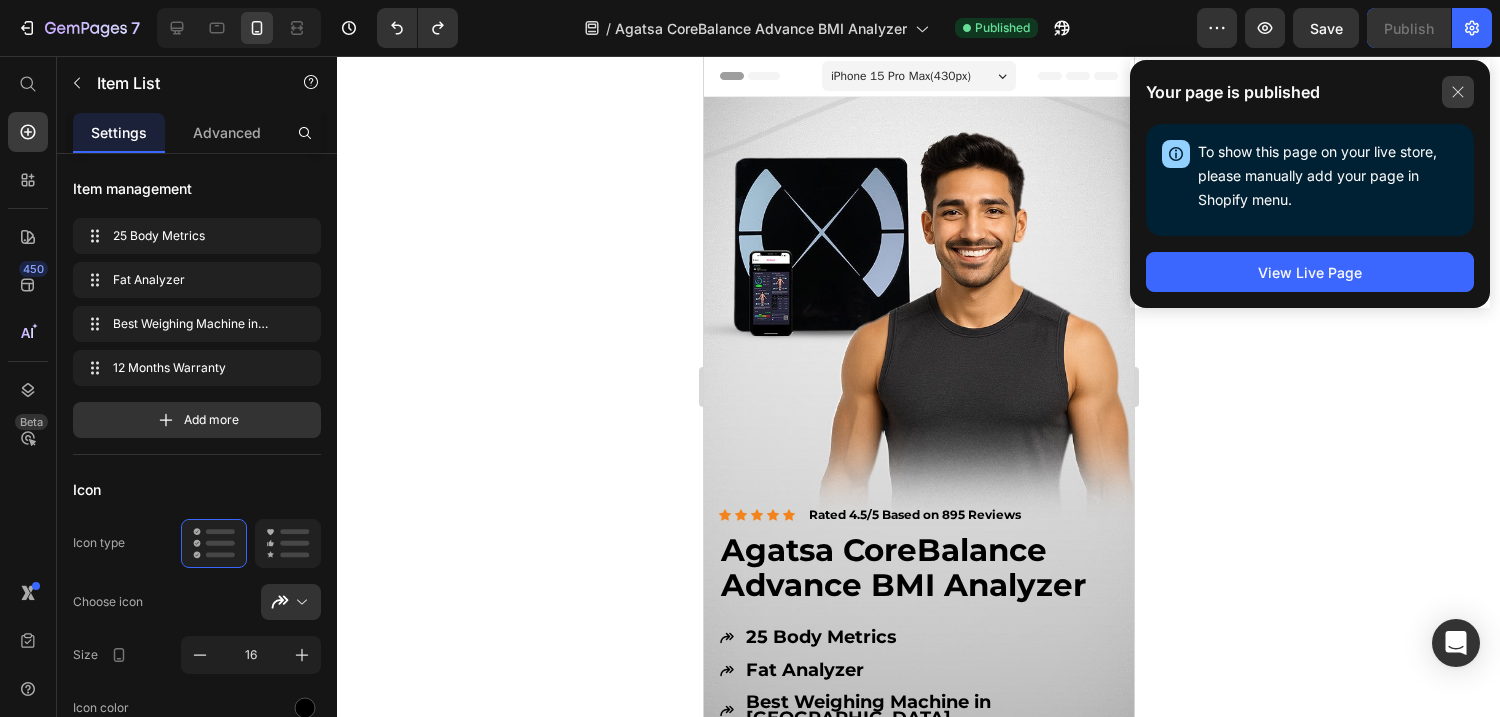 click 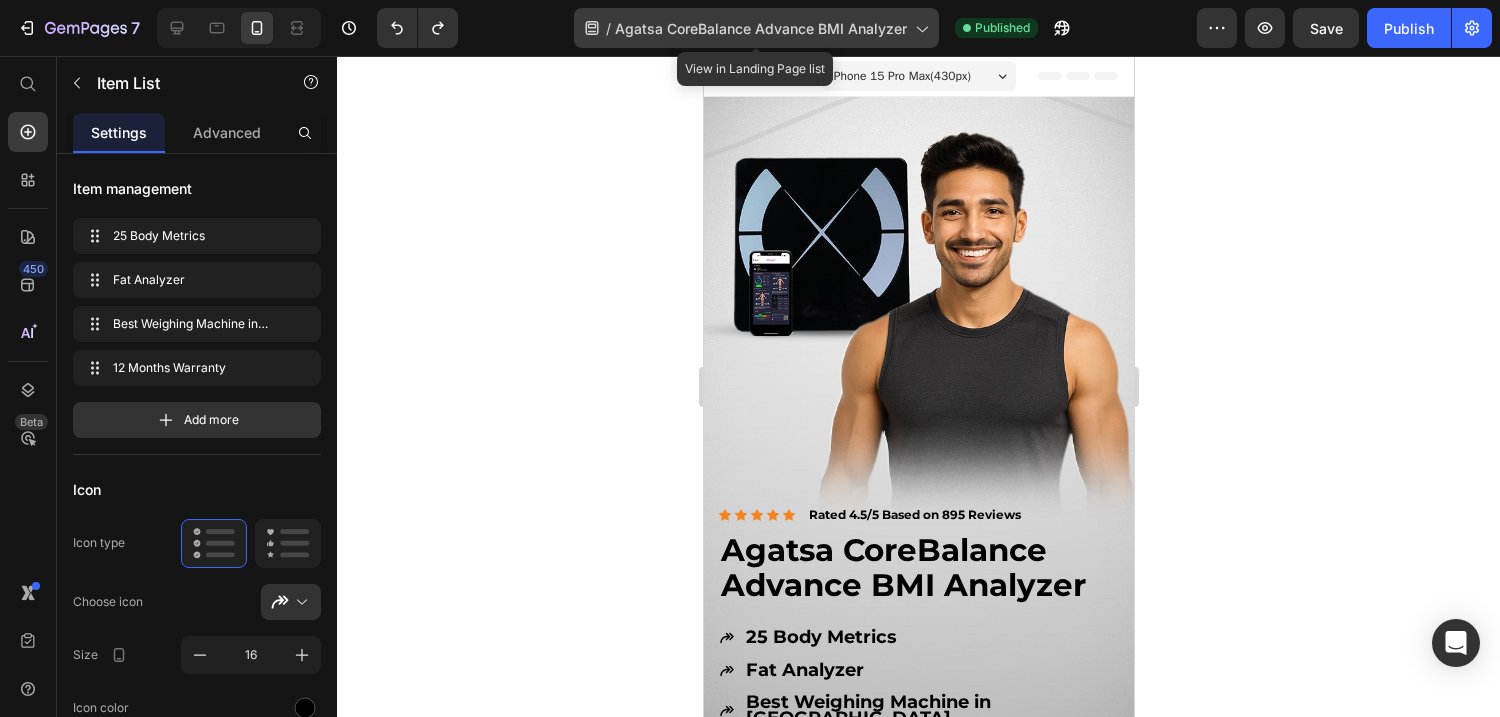 click on "Agatsa CoreBalance Advance BMI Analyzer" at bounding box center [761, 28] 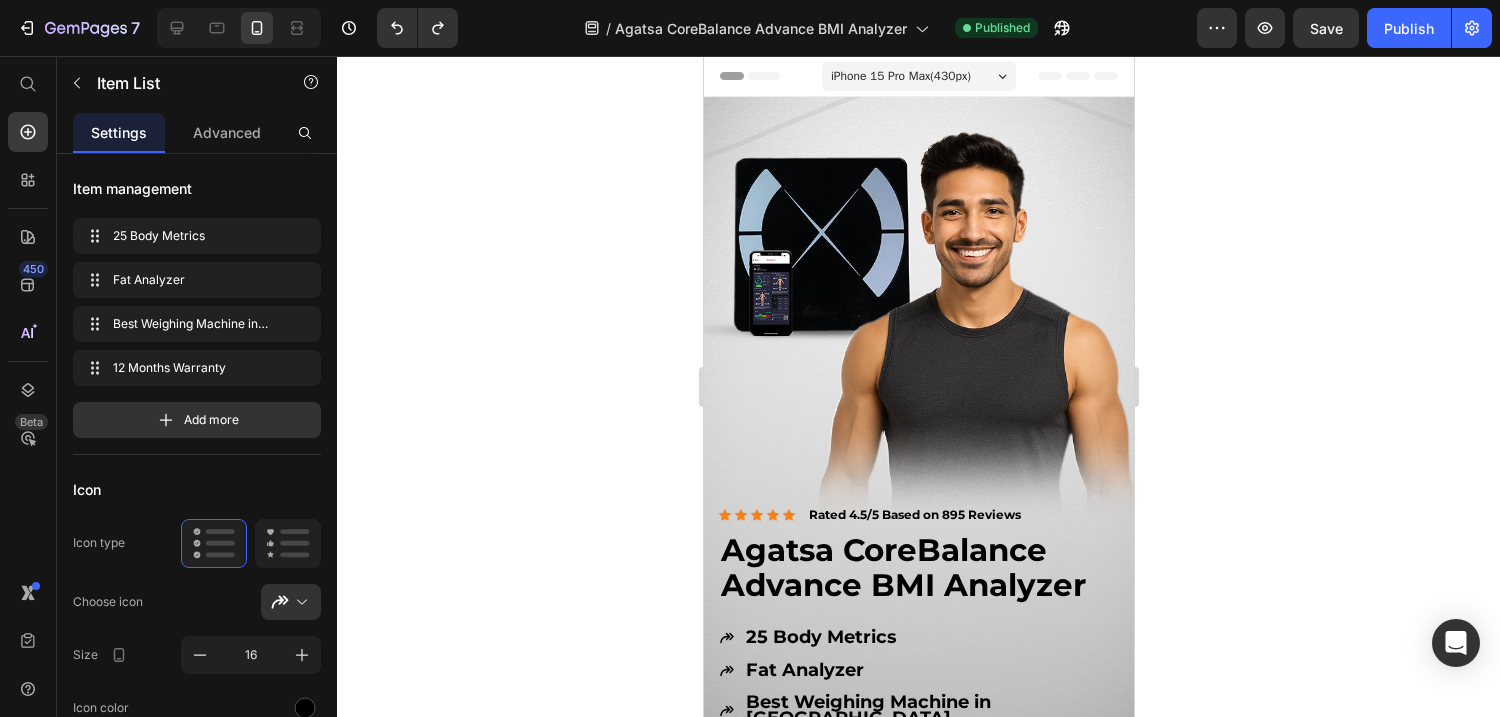 click 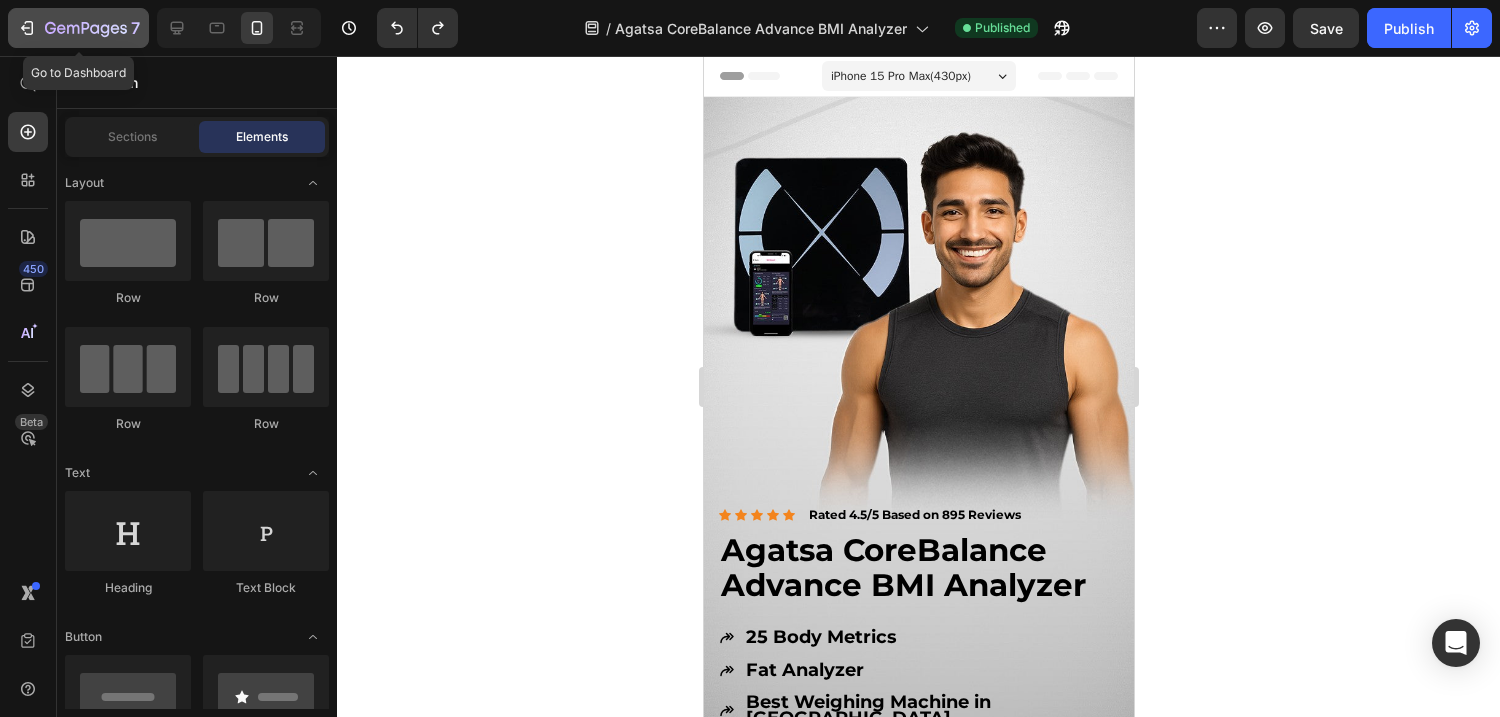 click 